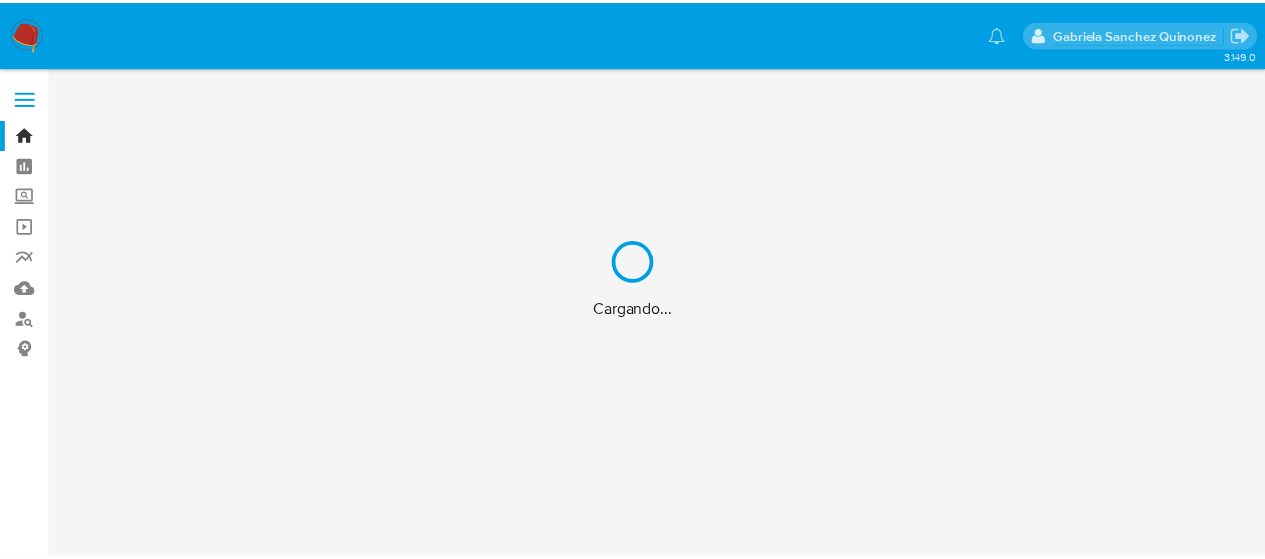 scroll, scrollTop: 0, scrollLeft: 0, axis: both 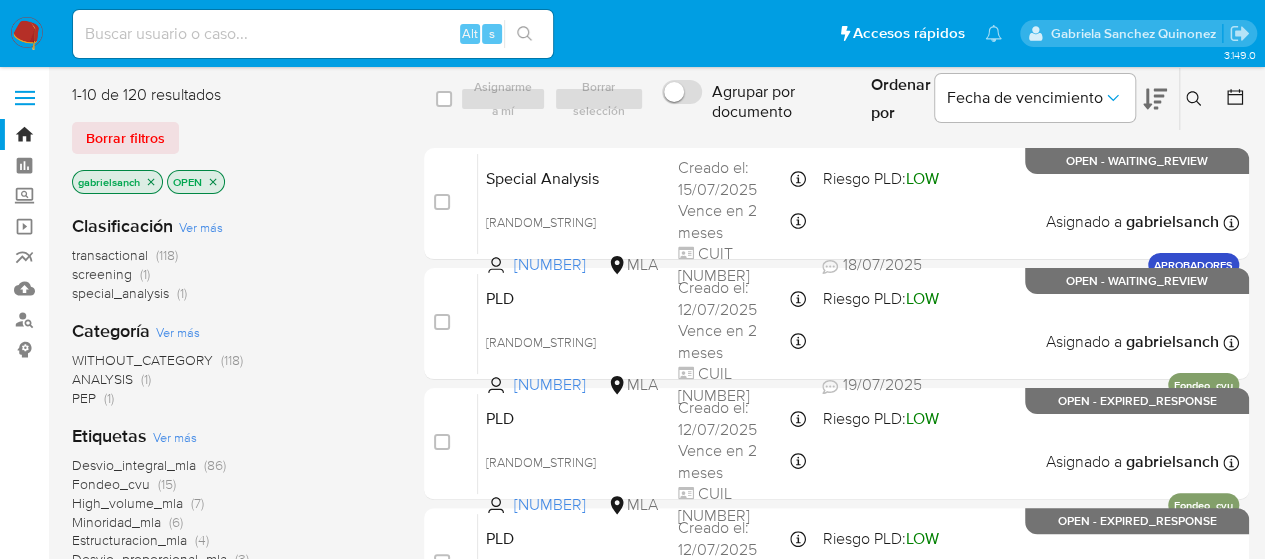 click at bounding box center [313, 34] 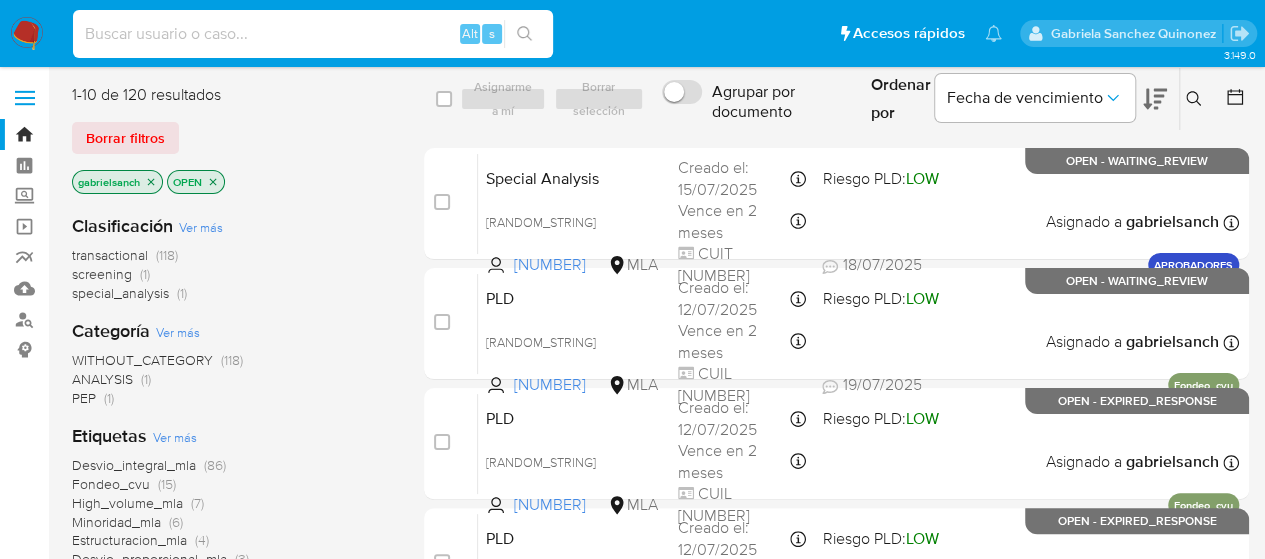 paste on "93FchrhArgk8GuKvkuFiNKsH" 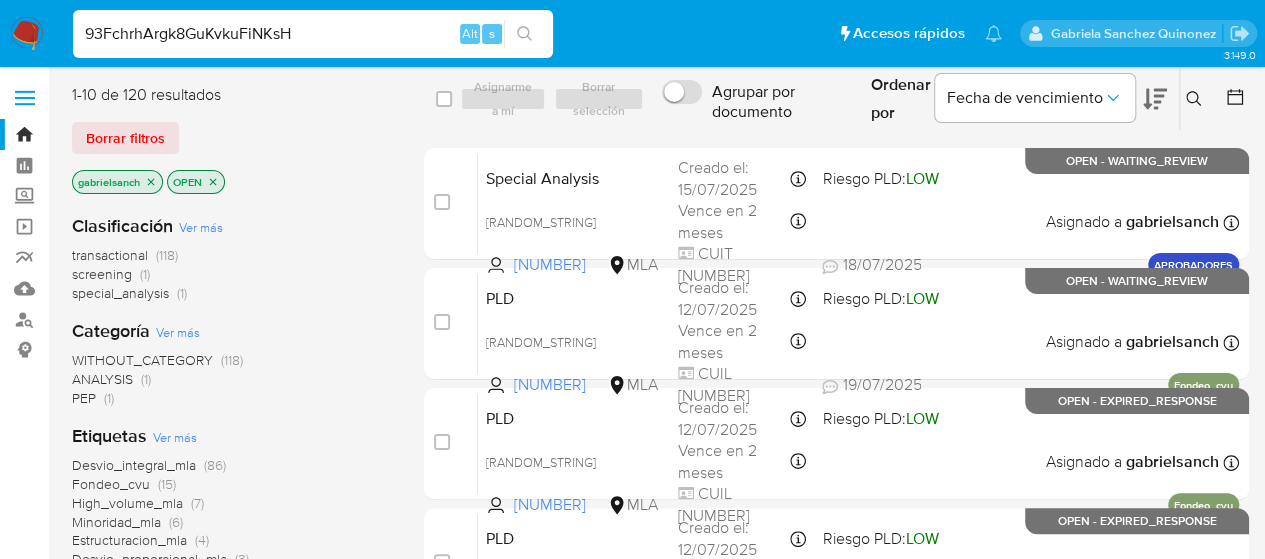 type on "93FchrhArgk8GuKvkuFiNKsH" 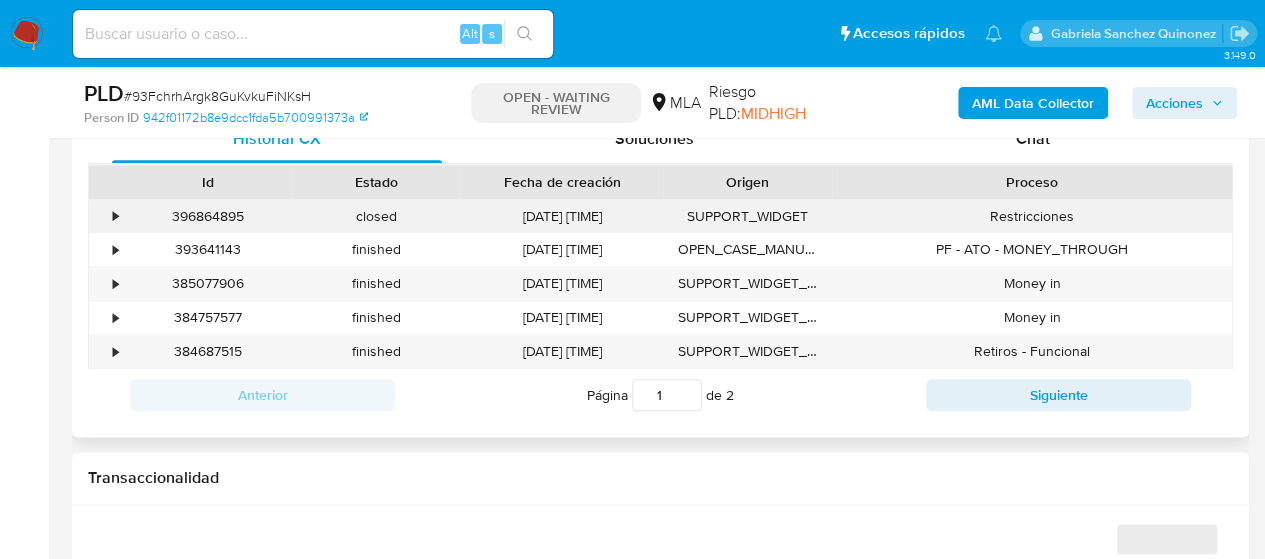 click on "Restricciones" at bounding box center [1032, 216] 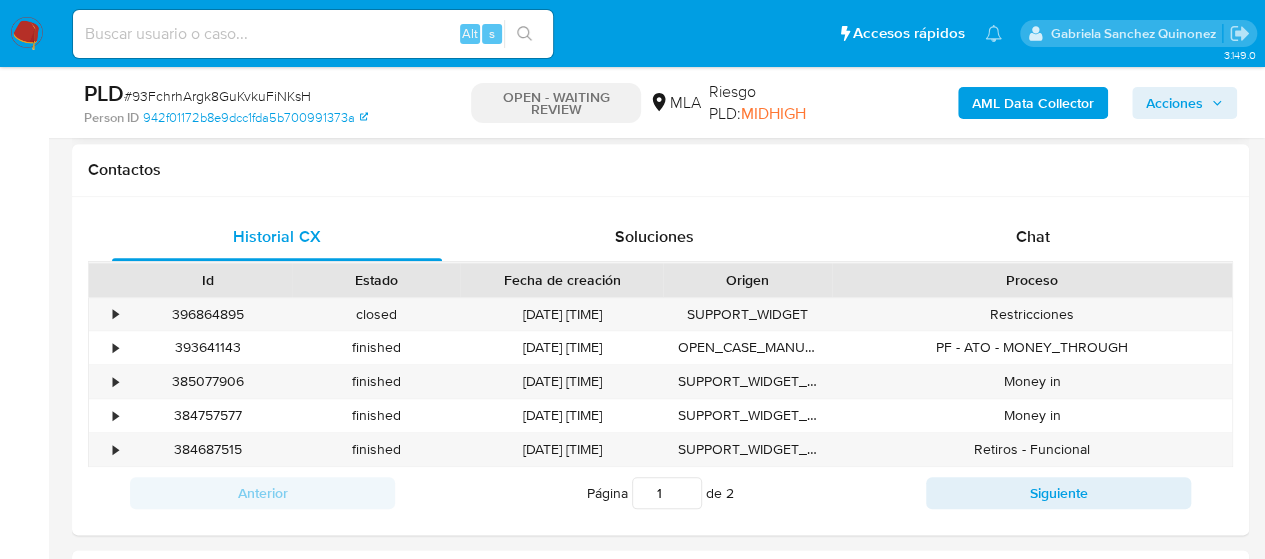 scroll, scrollTop: 800, scrollLeft: 0, axis: vertical 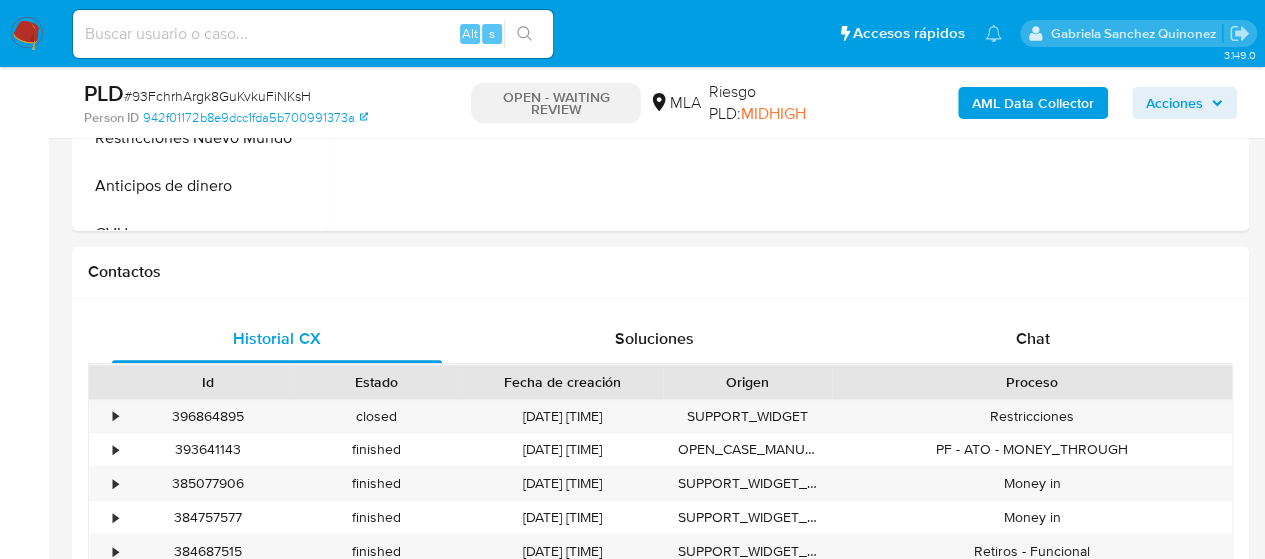 click on "Chat" at bounding box center [1033, 338] 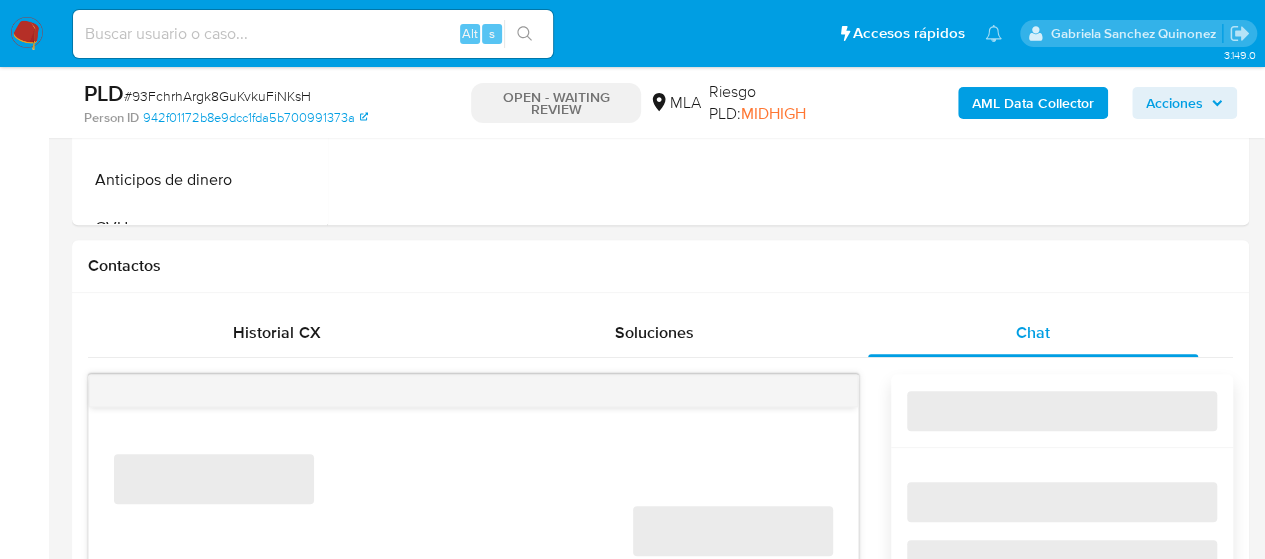 scroll, scrollTop: 1000, scrollLeft: 0, axis: vertical 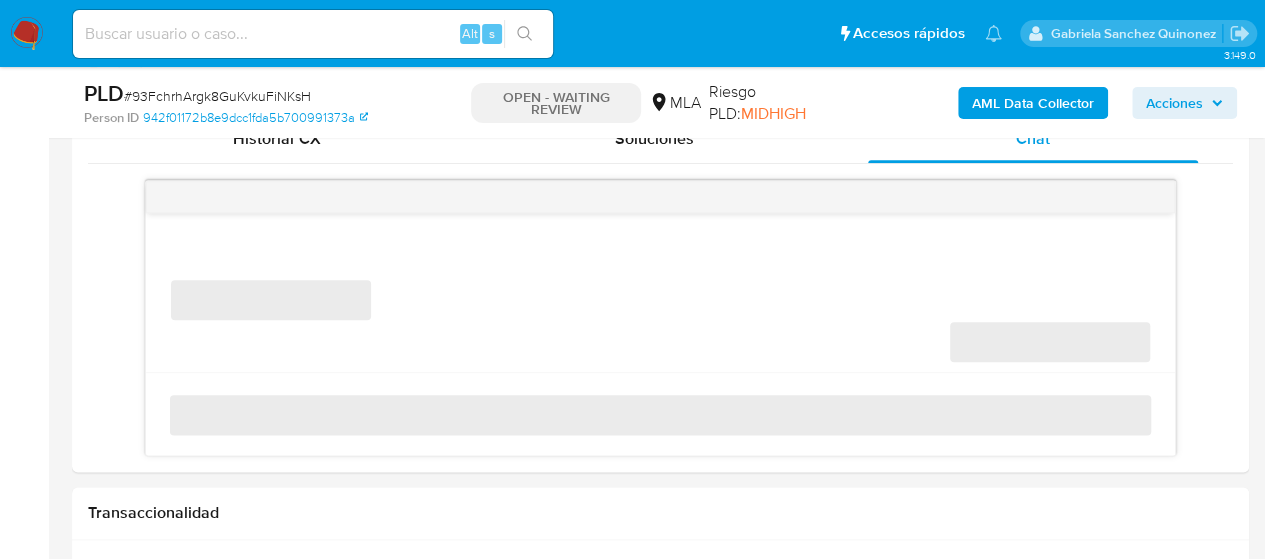 select on "10" 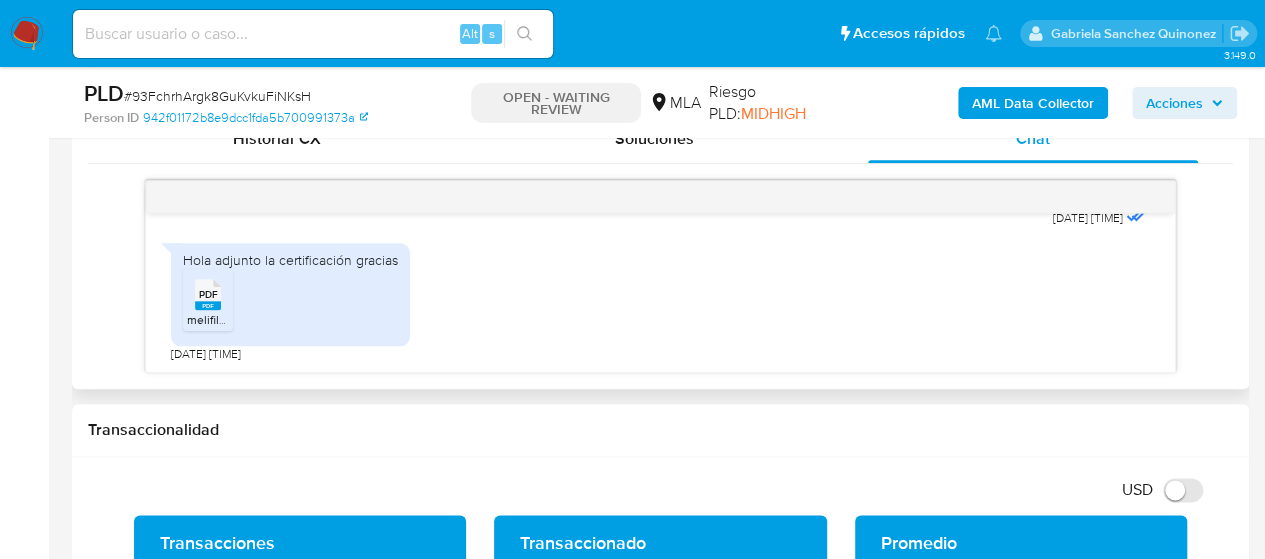 scroll, scrollTop: 3574, scrollLeft: 0, axis: vertical 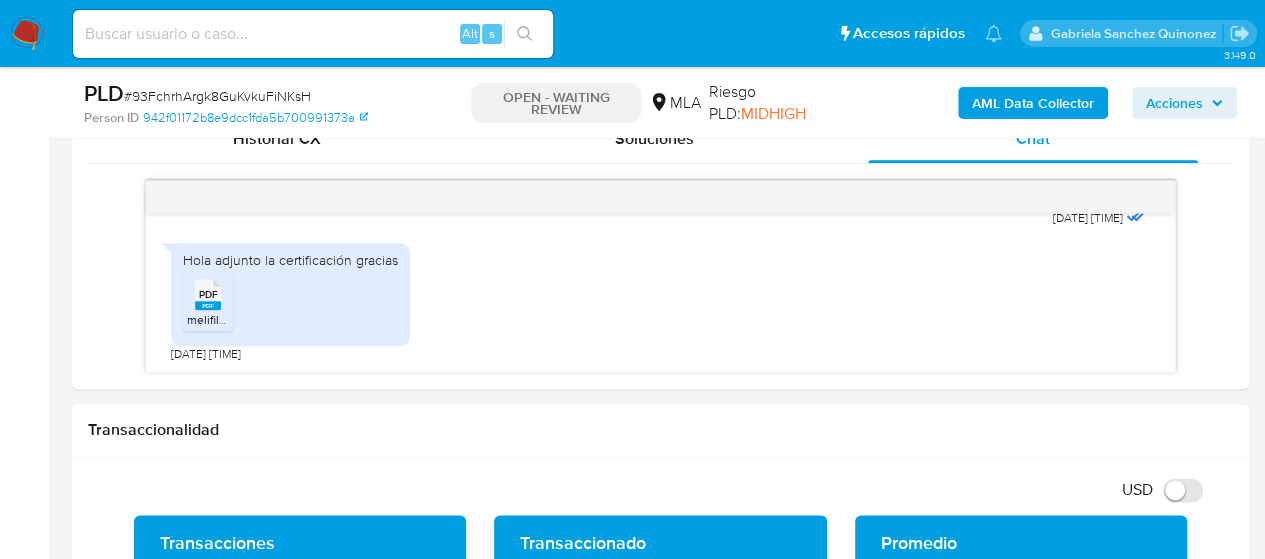 click at bounding box center [313, 34] 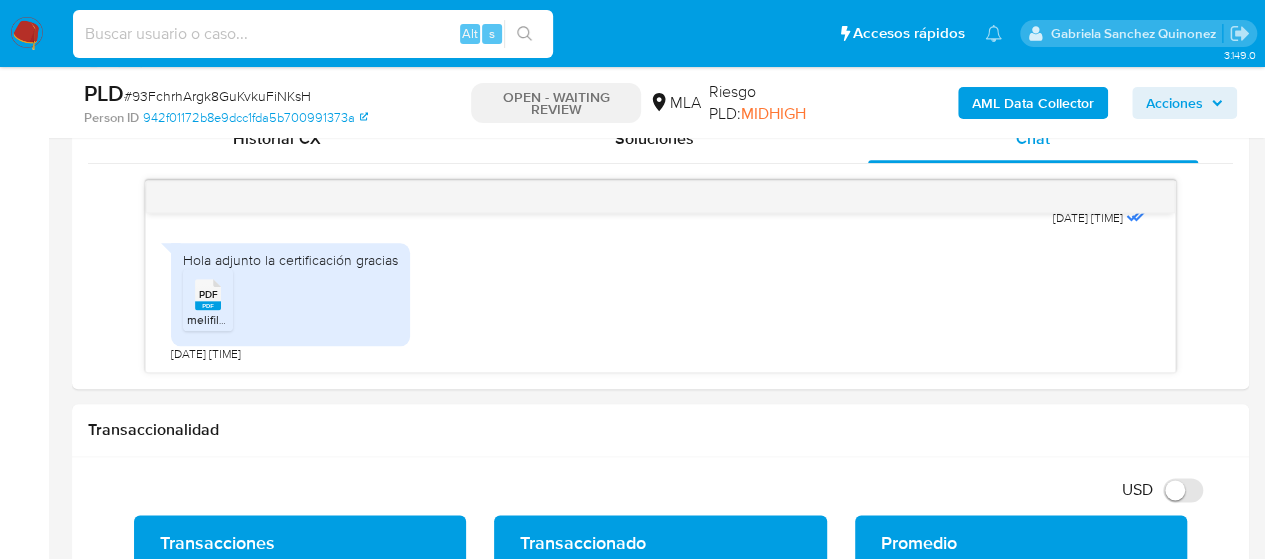 paste on "zIMIjmdiWBqZvepkchxXy7li" 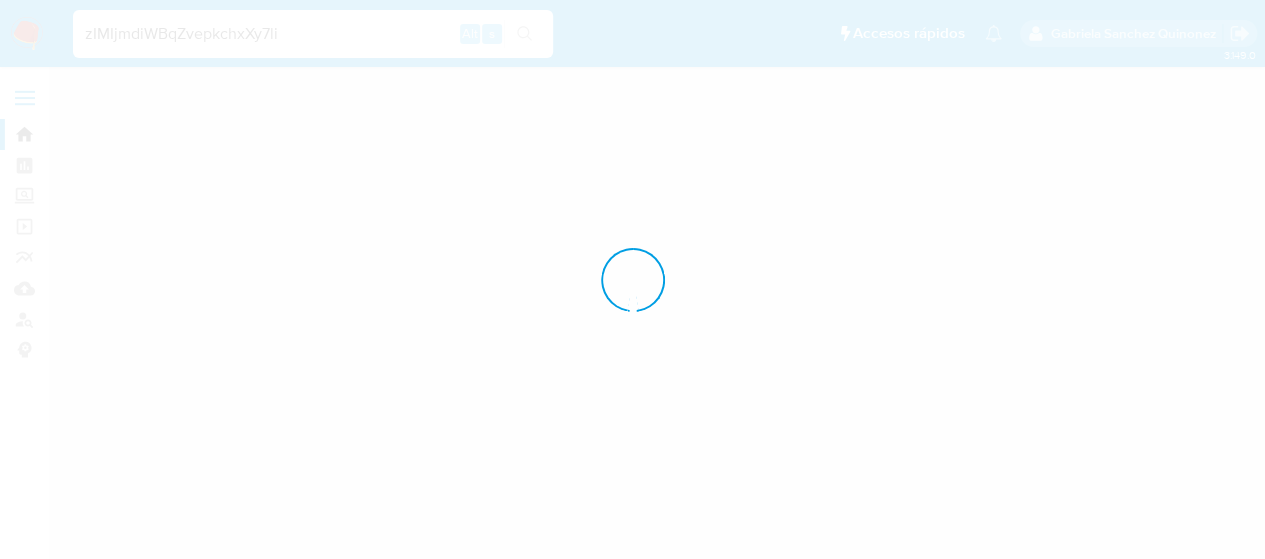 scroll, scrollTop: 0, scrollLeft: 0, axis: both 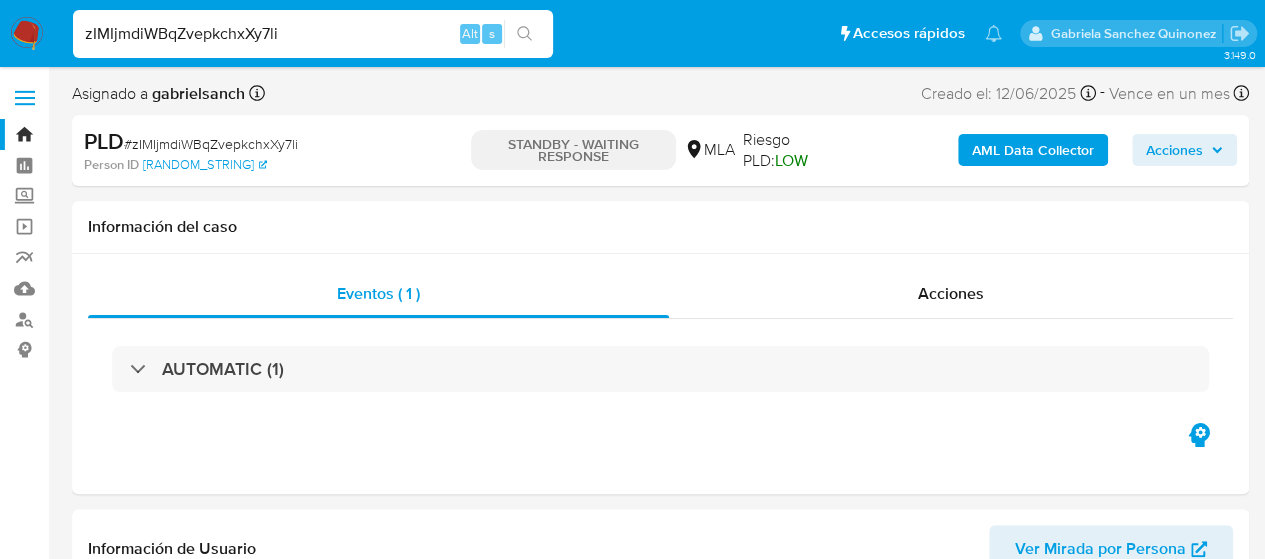 click on "zIMIjmdiWBqZvepkchxXy7li" at bounding box center (313, 34) 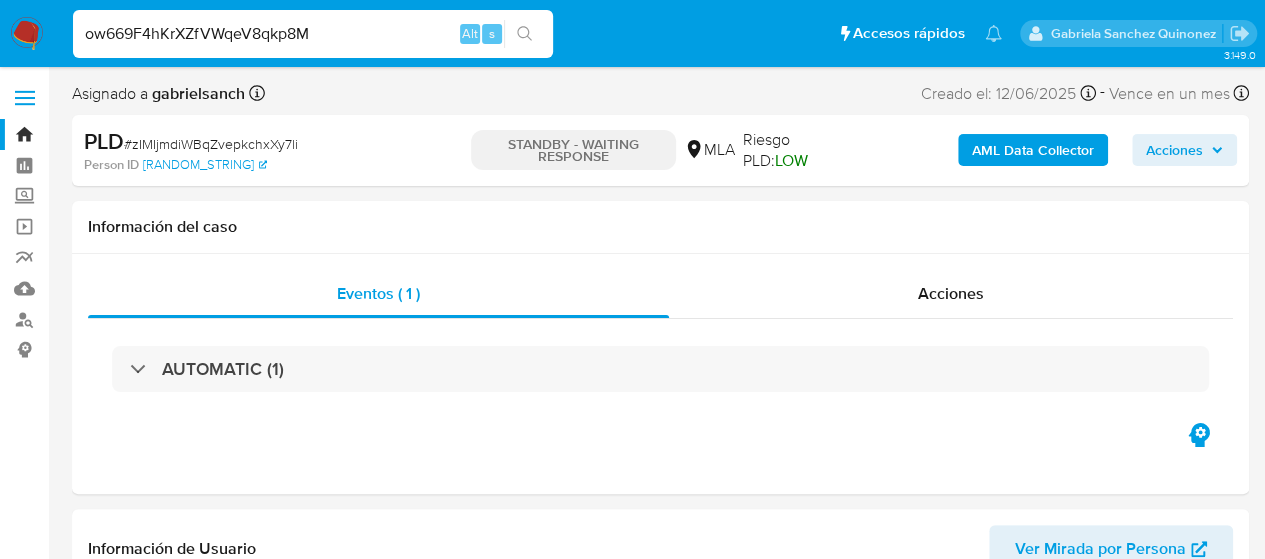 select on "10" 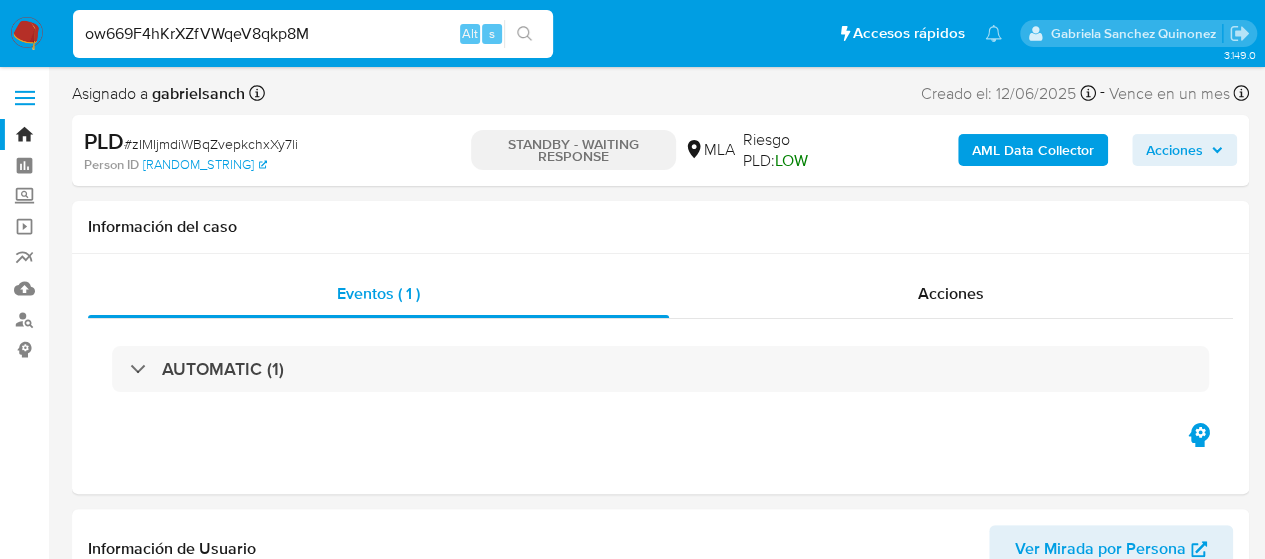 type on "ow669F4hKrXZfVWqeV8qkp8M" 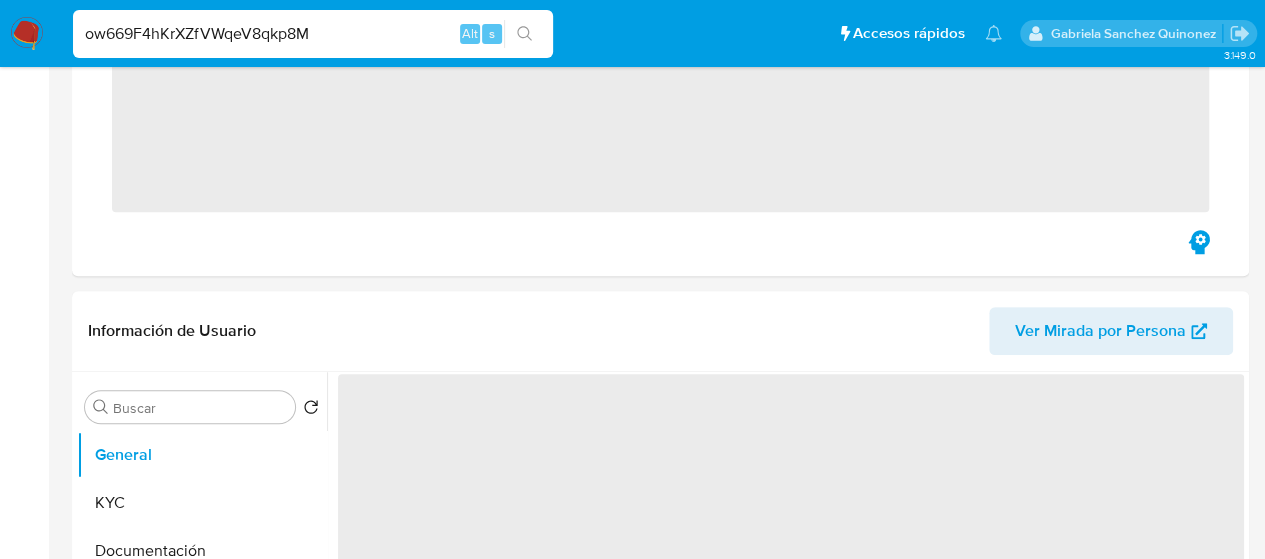scroll, scrollTop: 800, scrollLeft: 0, axis: vertical 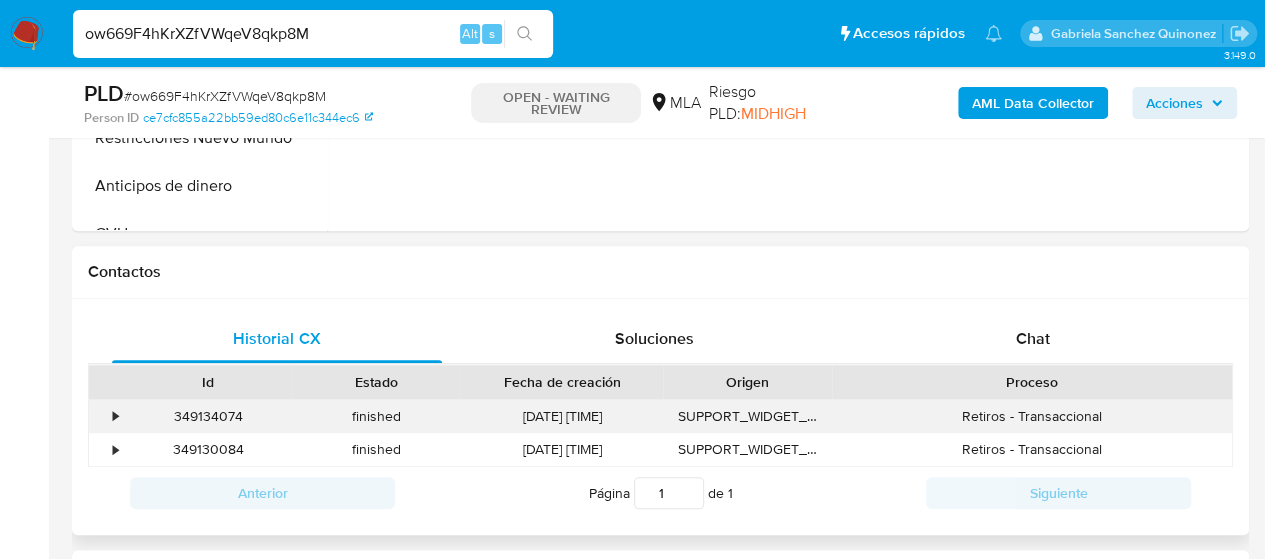 click on "Retiros - Transaccional" at bounding box center [1032, 416] 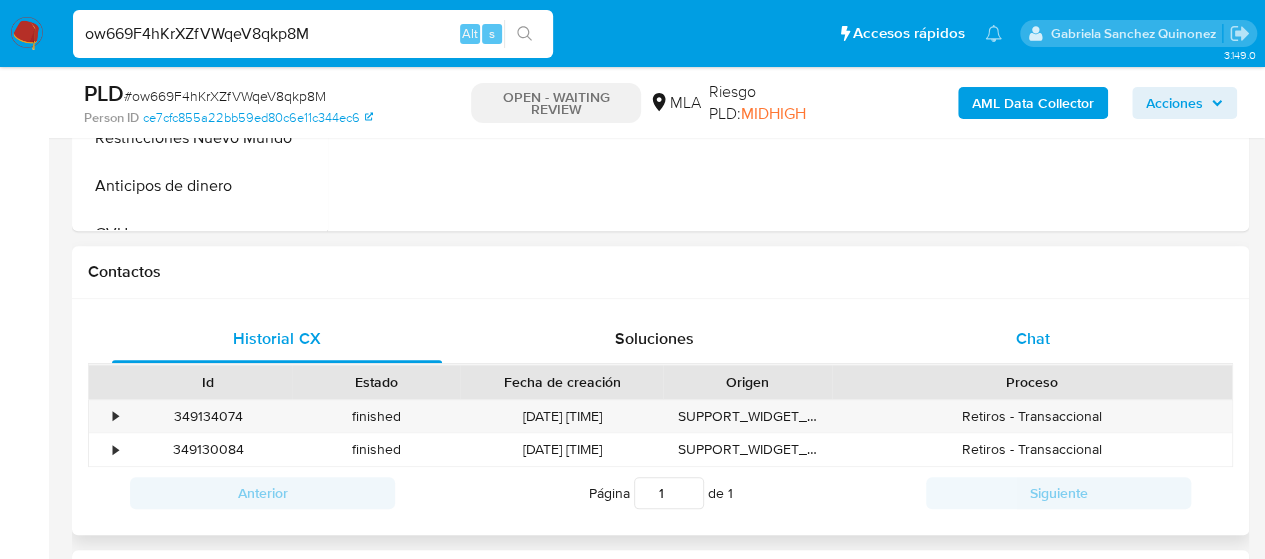 click on "Chat" at bounding box center (1033, 339) 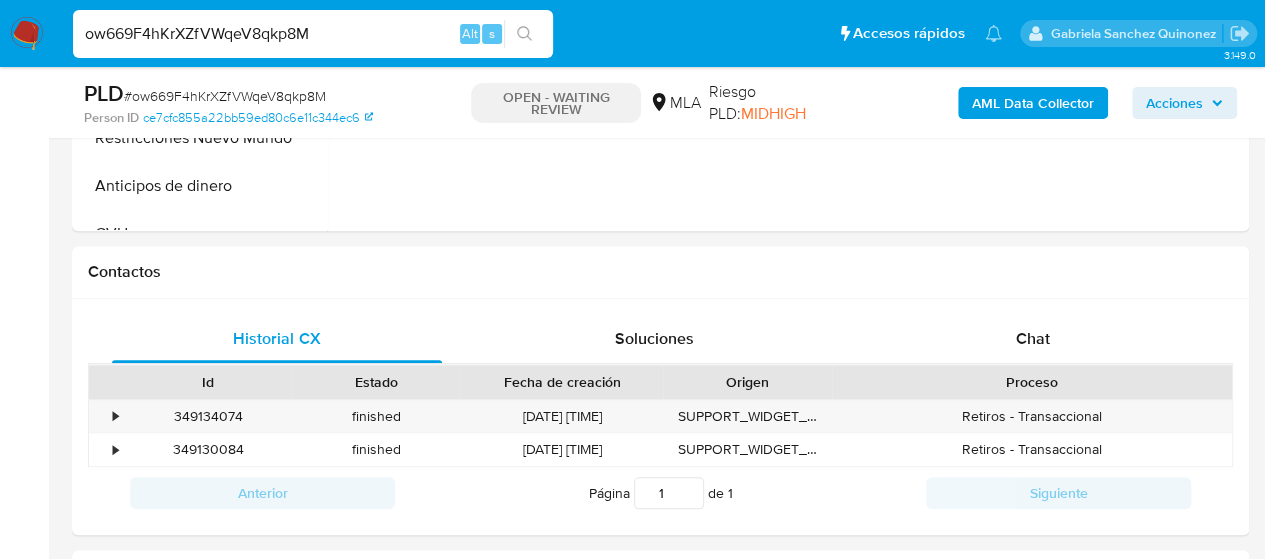 select on "10" 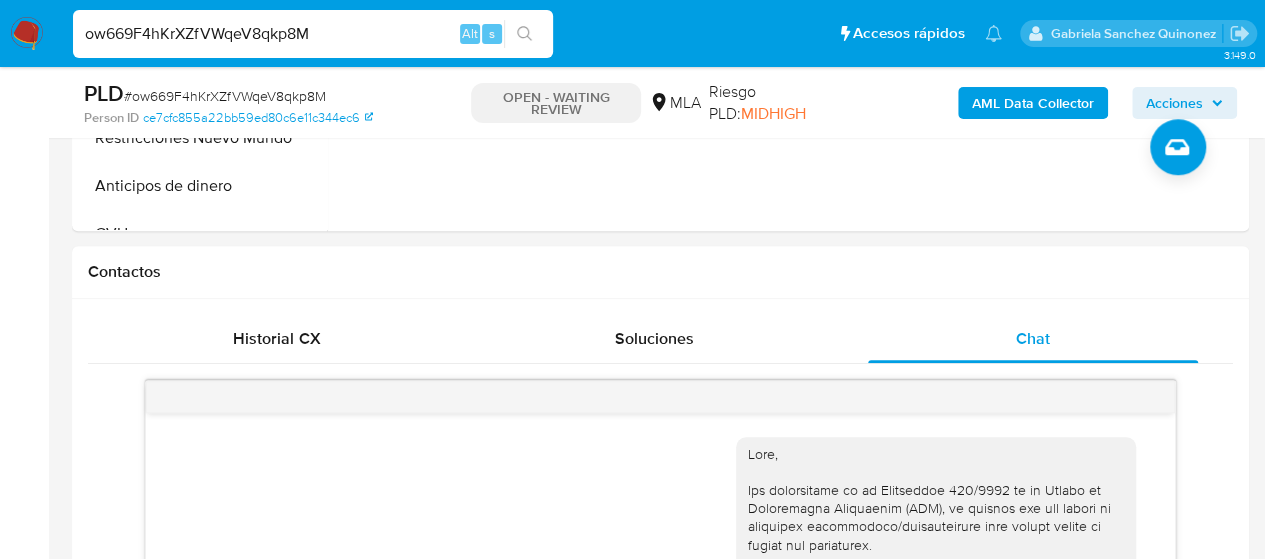 scroll, scrollTop: 3611, scrollLeft: 0, axis: vertical 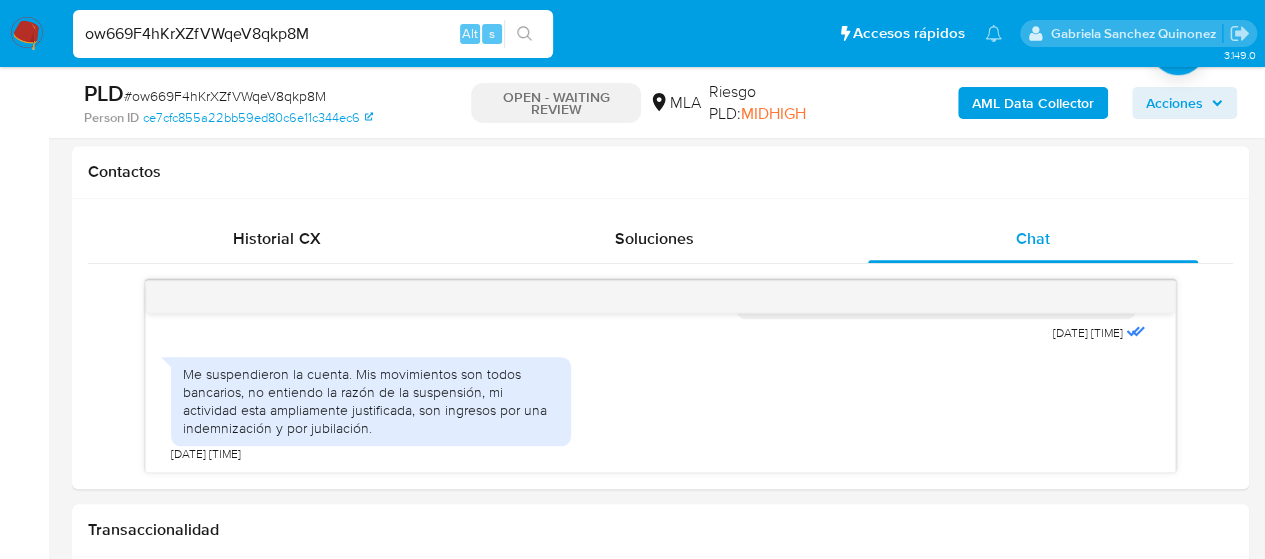 click on "ow669F4hKrXZfVWqeV8qkp8M" at bounding box center [313, 34] 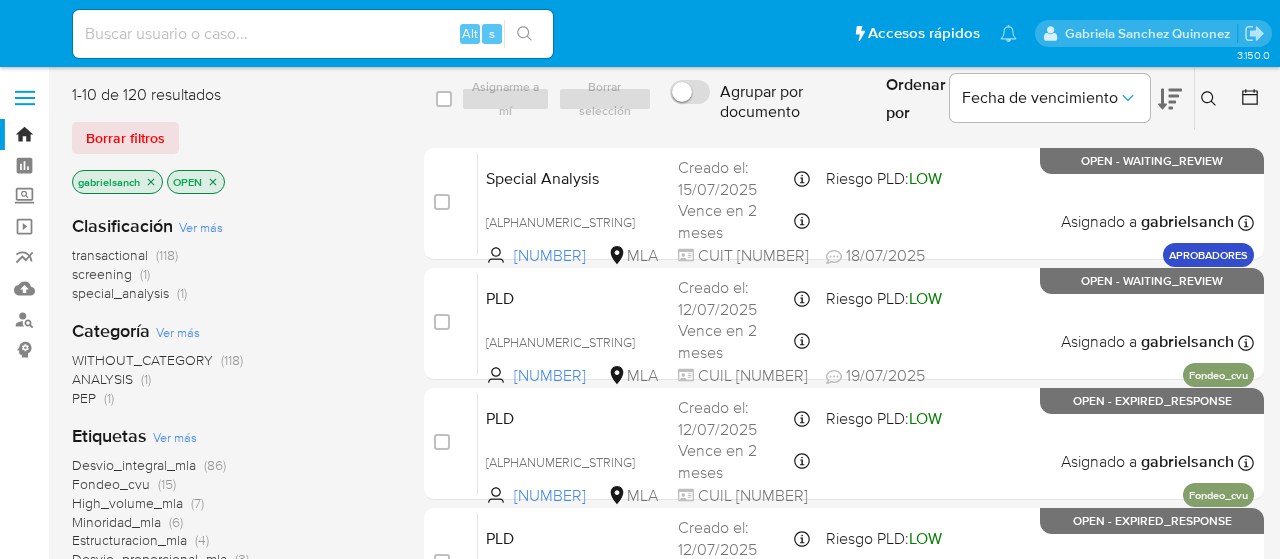 scroll, scrollTop: 0, scrollLeft: 0, axis: both 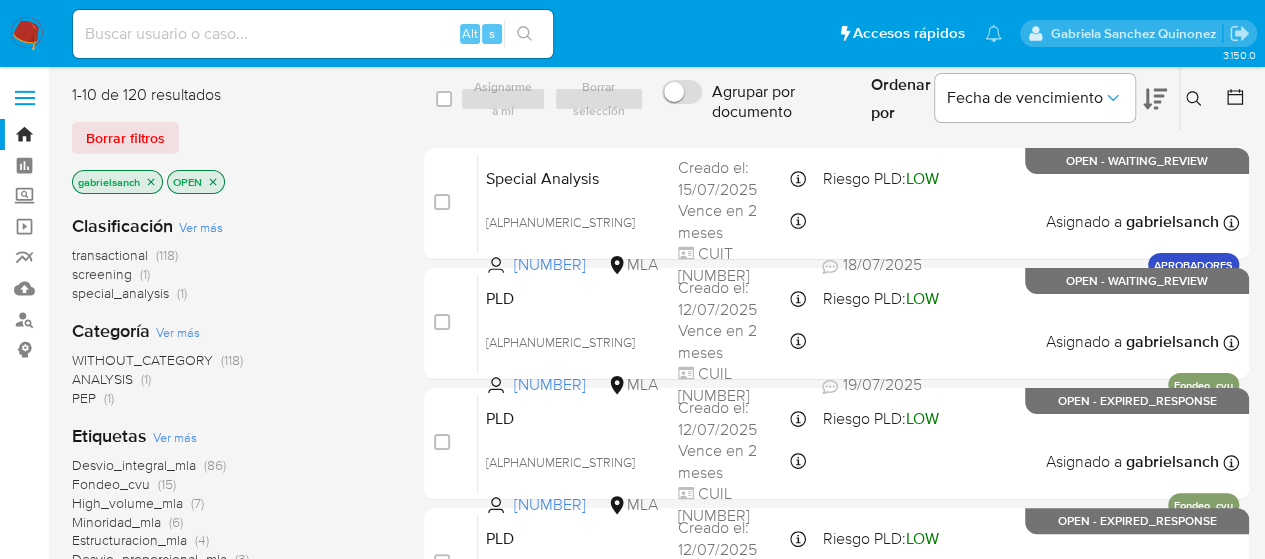 click 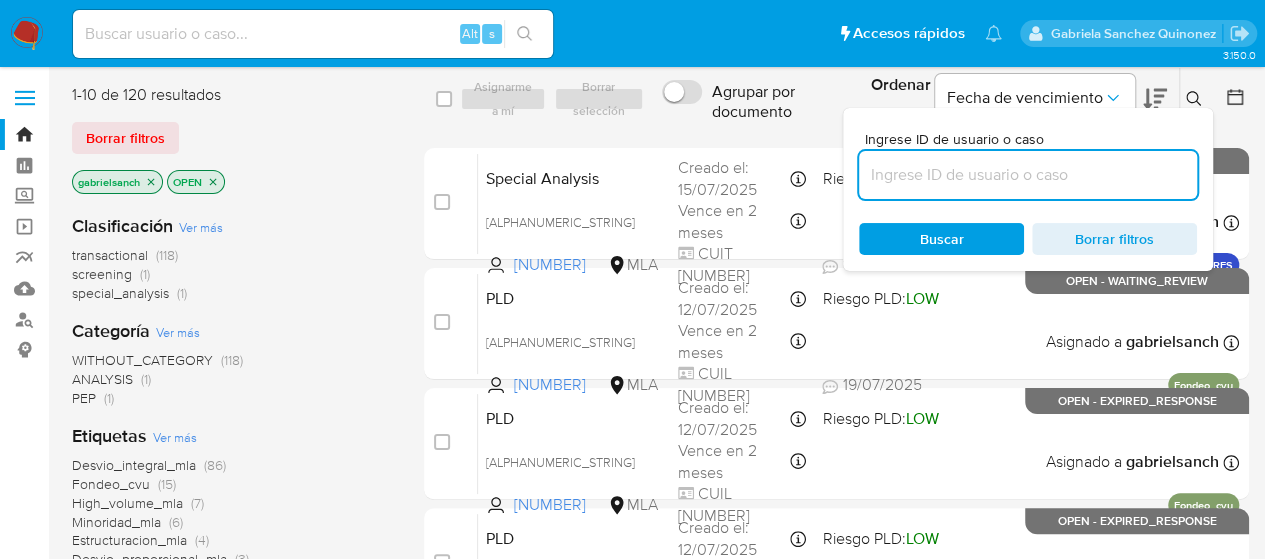 click at bounding box center [1028, 175] 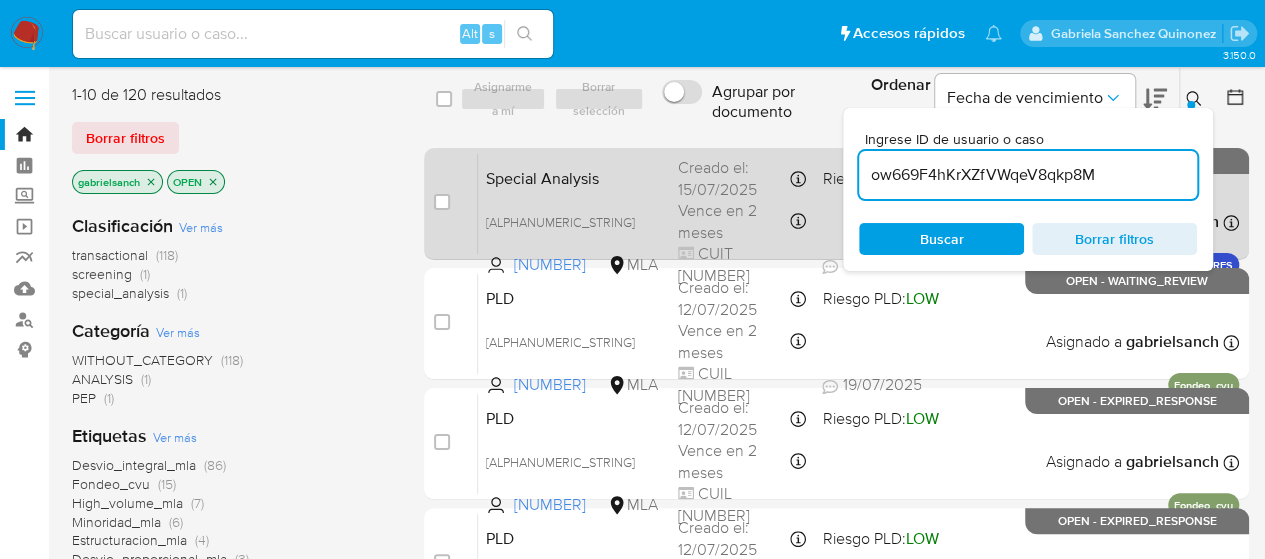 type on "ow669F4hKrXZfVWqeV8qkp8M" 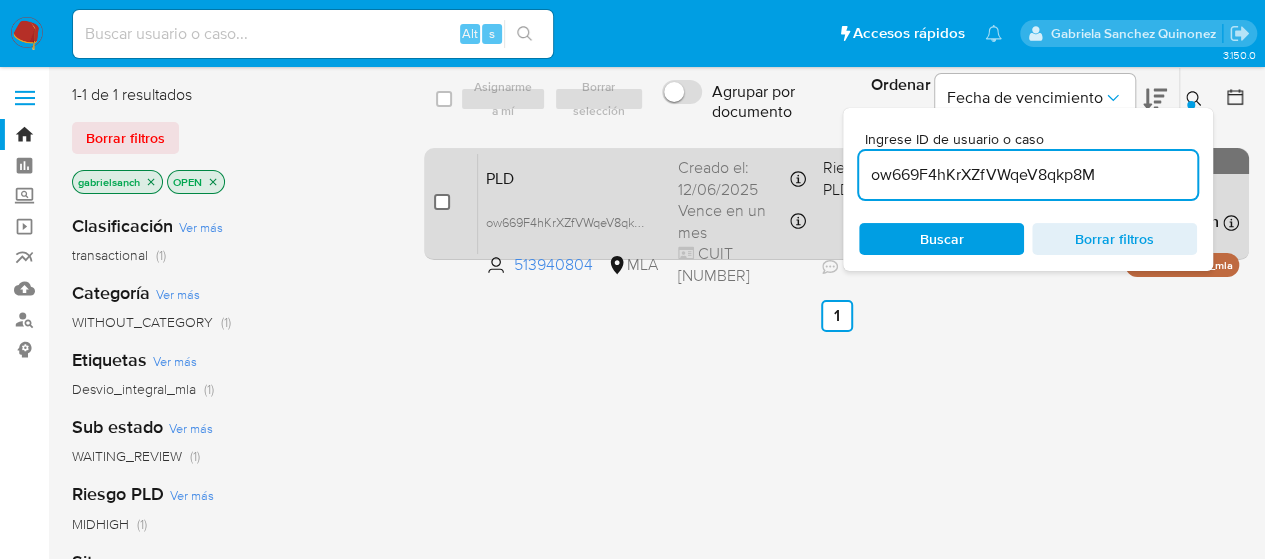 click at bounding box center (442, 202) 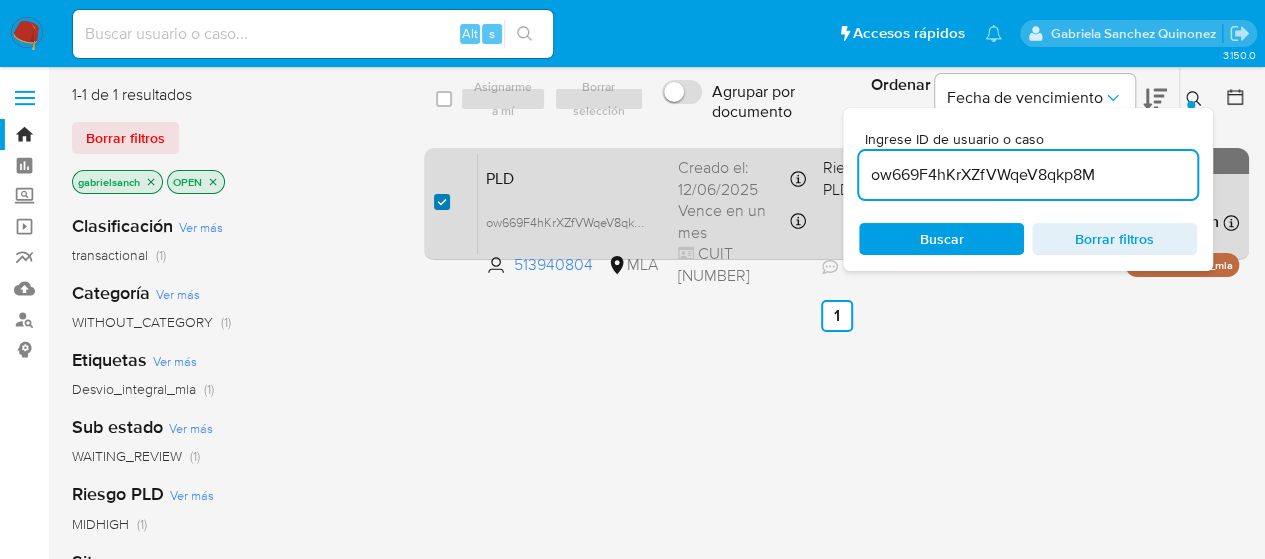 checkbox on "true" 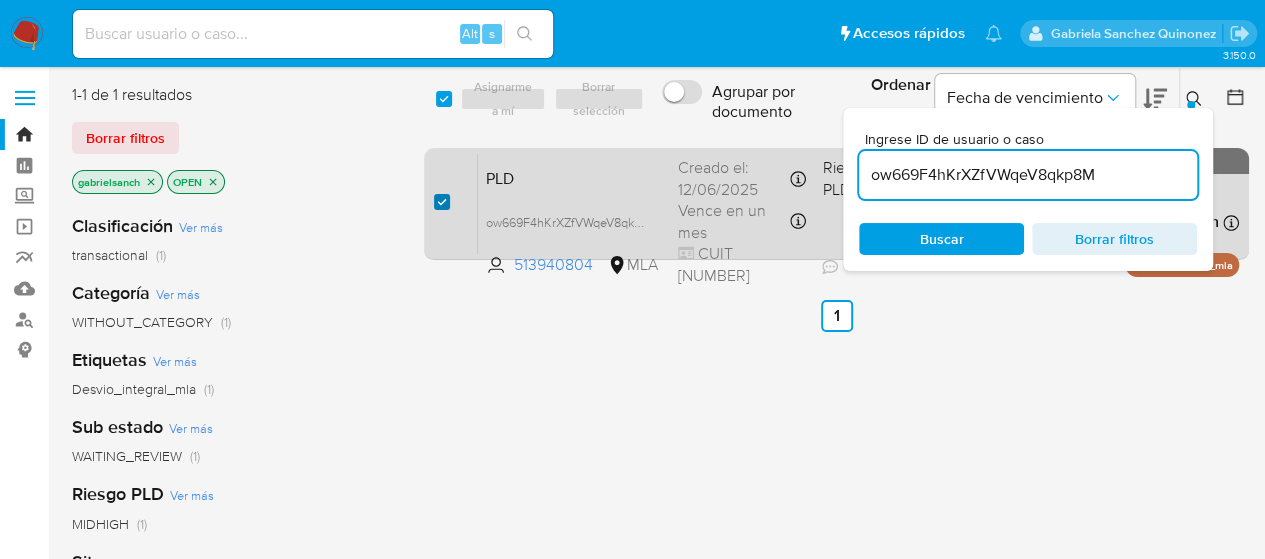 checkbox on "true" 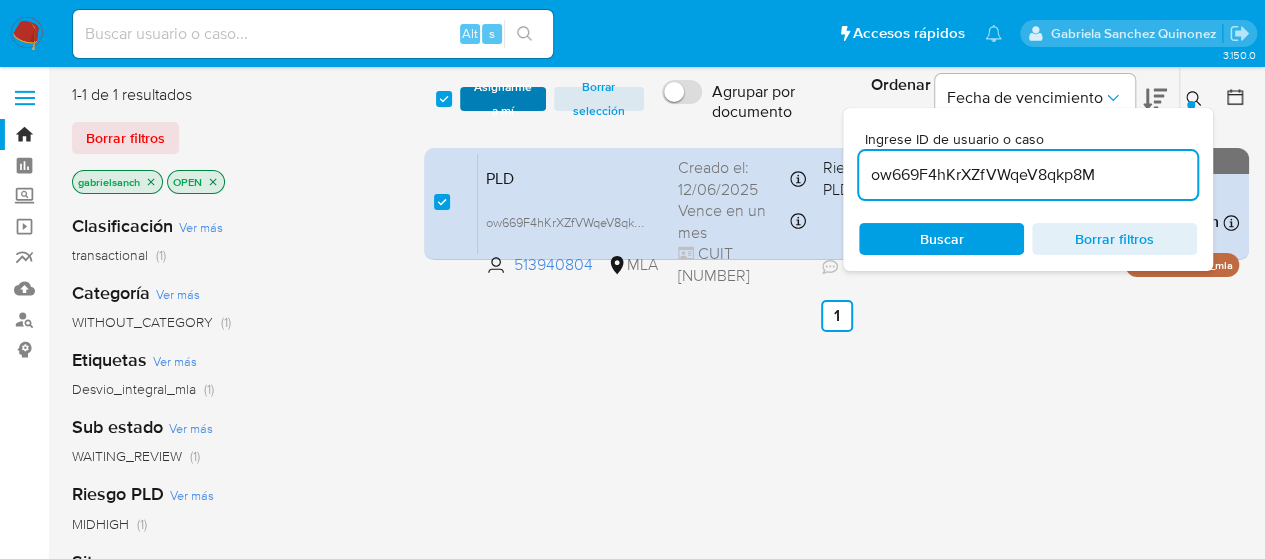 click on "Asignarme a mí" at bounding box center [503, 99] 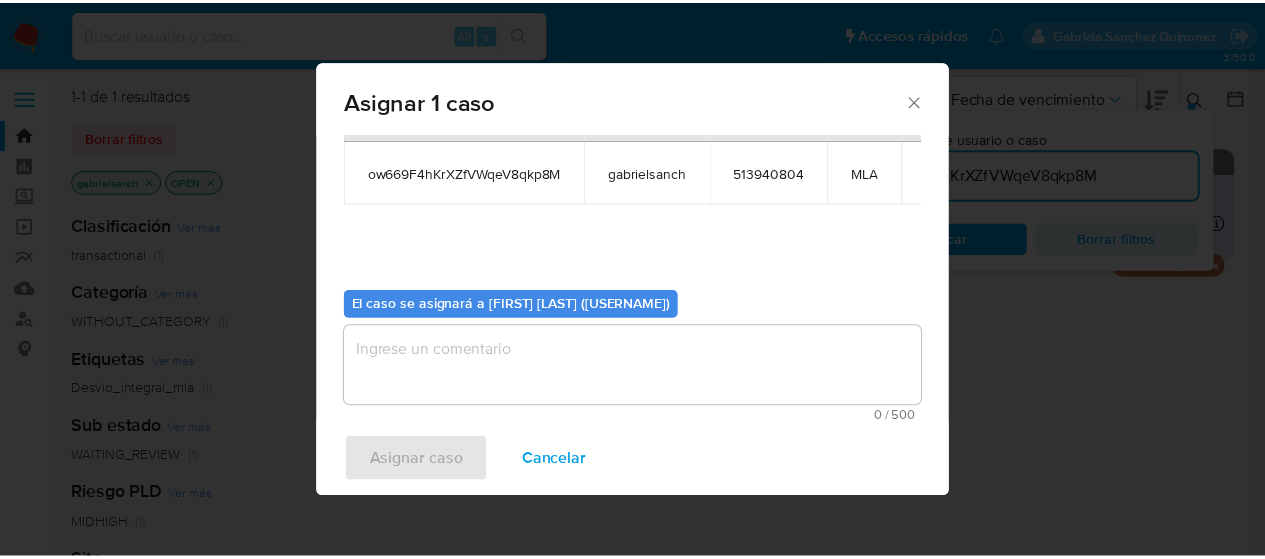 scroll, scrollTop: 102, scrollLeft: 0, axis: vertical 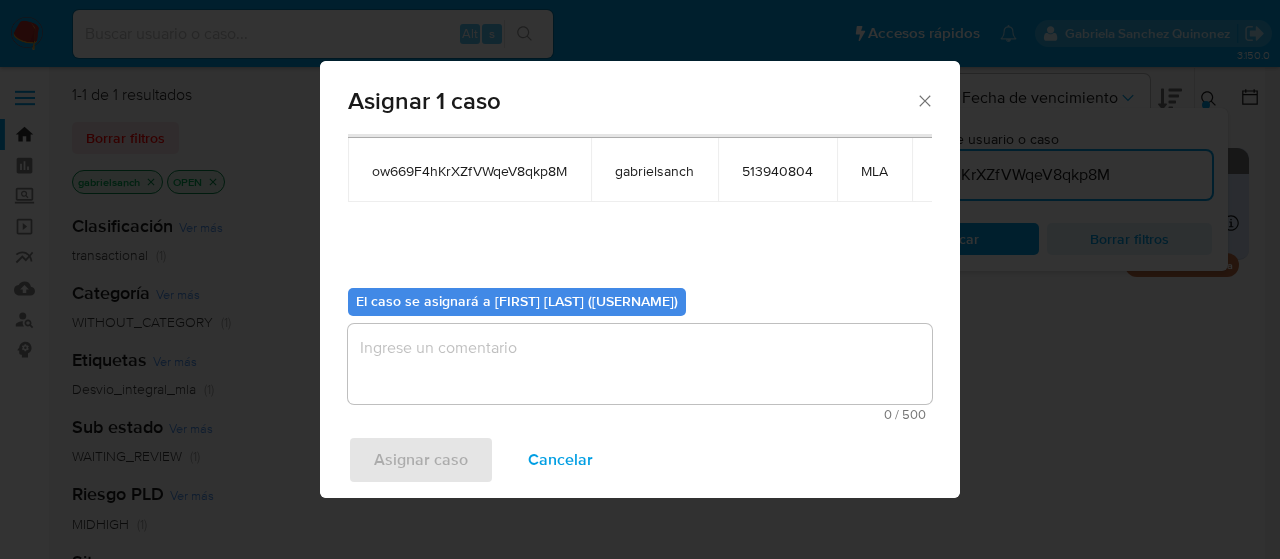 click on "Asignar caso Cancelar" at bounding box center (640, 460) 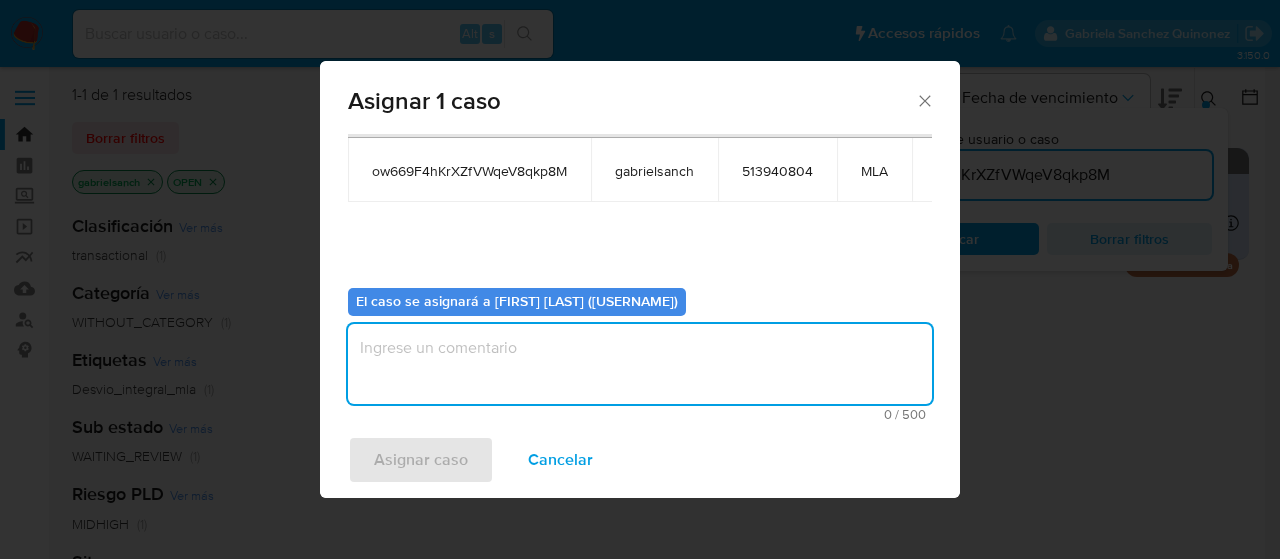 click at bounding box center (640, 364) 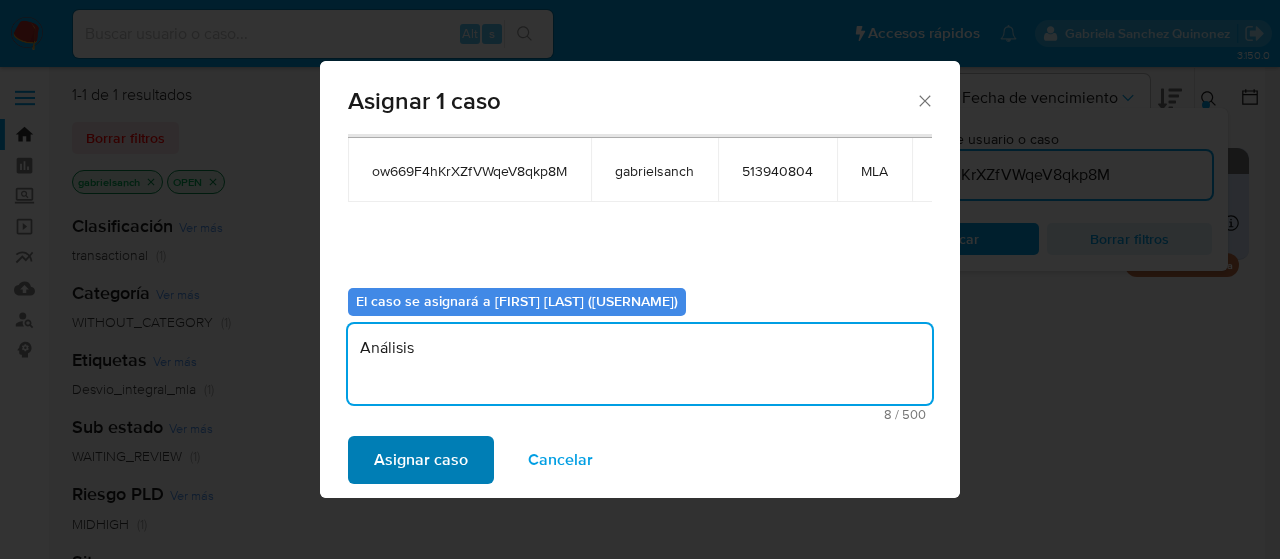 type on "Análisis" 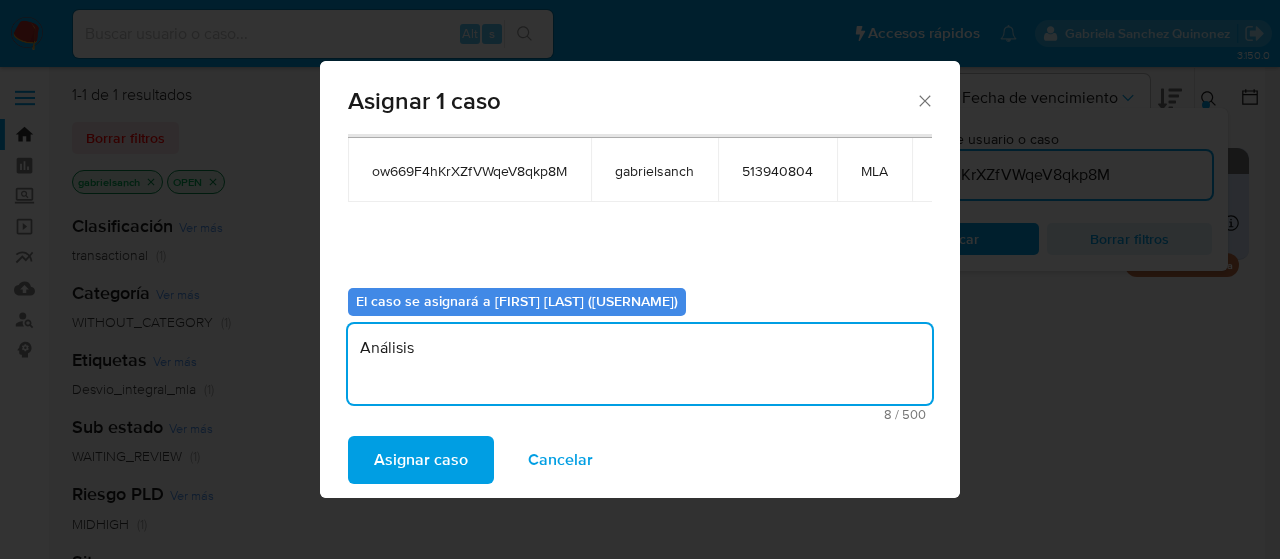 click on "Asignar caso" at bounding box center [421, 460] 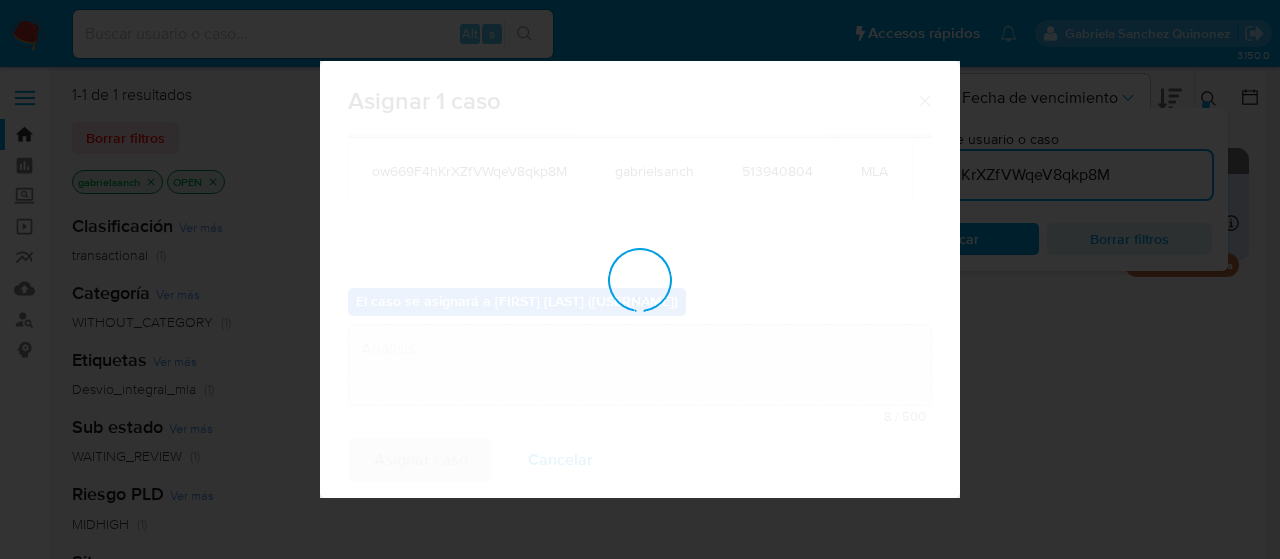 type 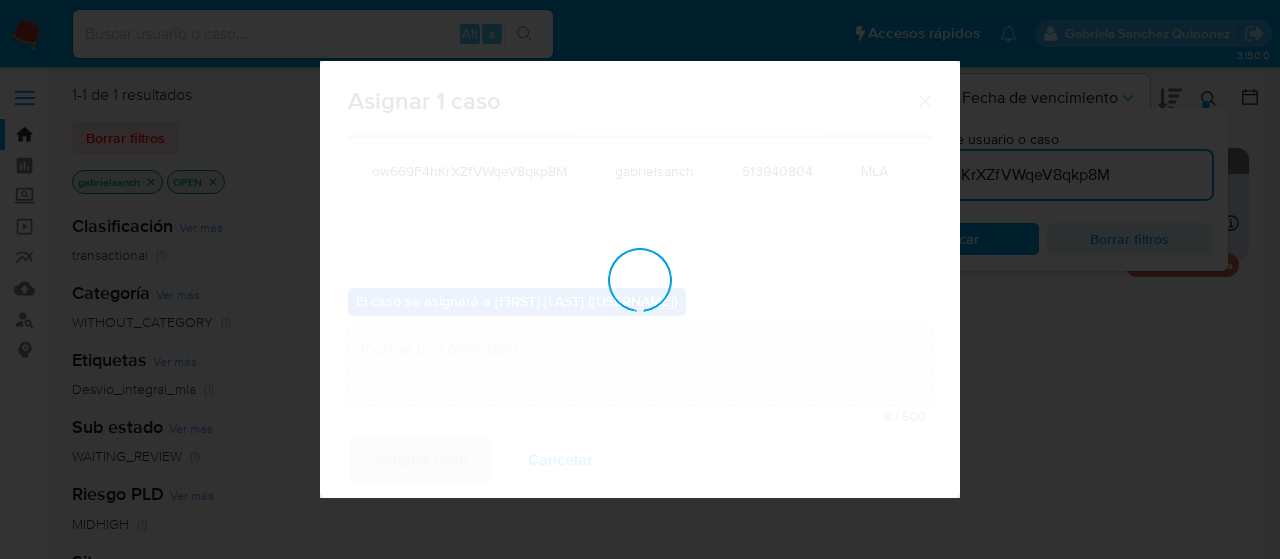 checkbox on "false" 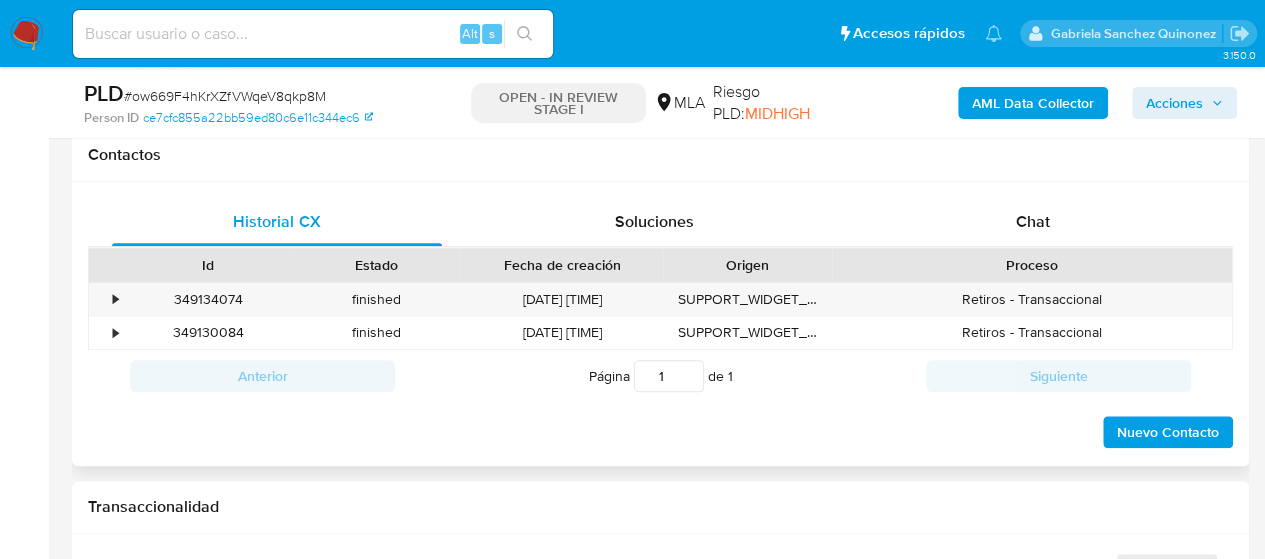 scroll, scrollTop: 900, scrollLeft: 0, axis: vertical 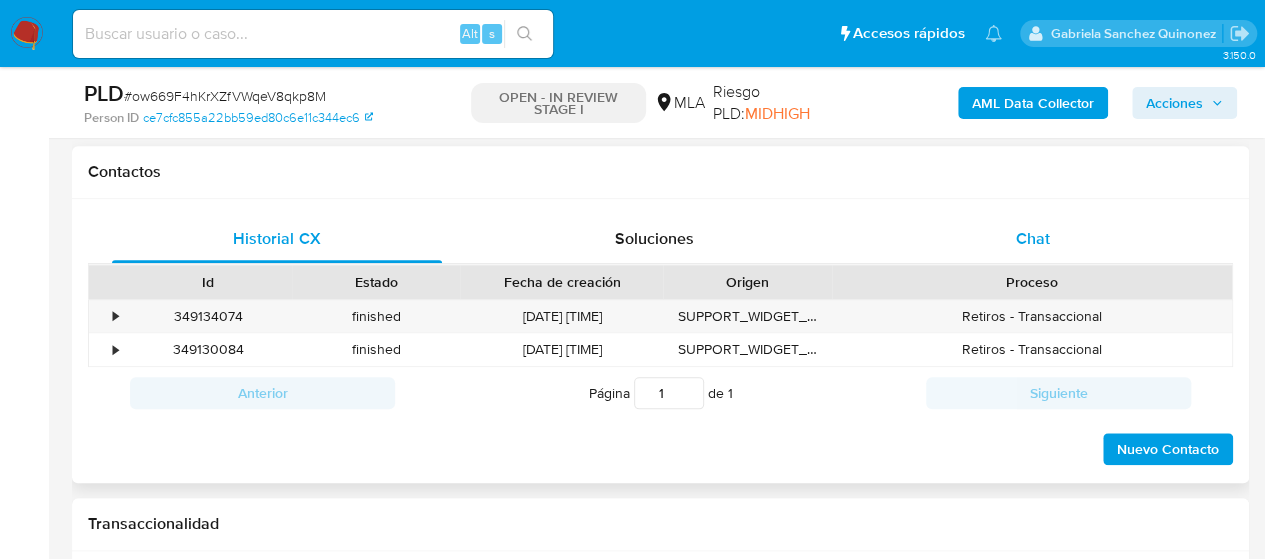 click on "Chat" at bounding box center (1033, 239) 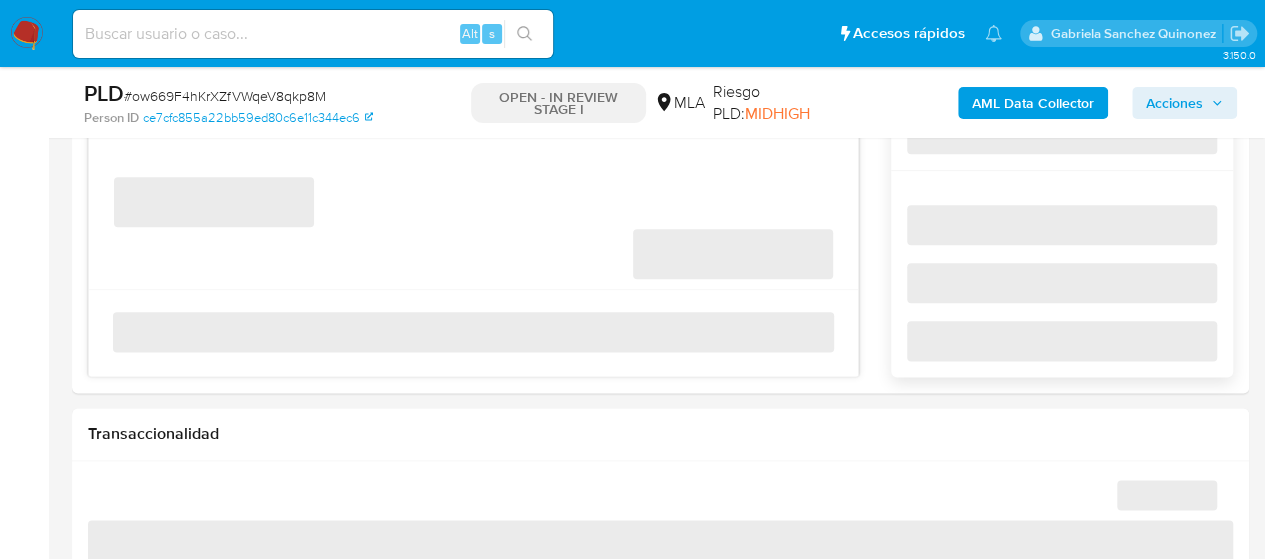 scroll, scrollTop: 1100, scrollLeft: 0, axis: vertical 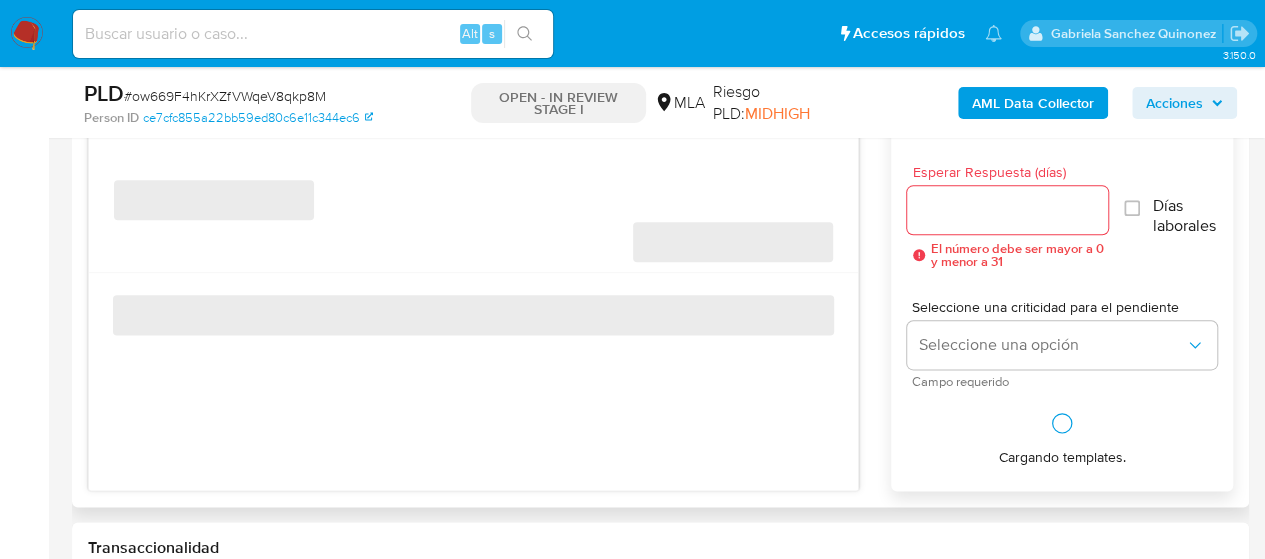 select on "10" 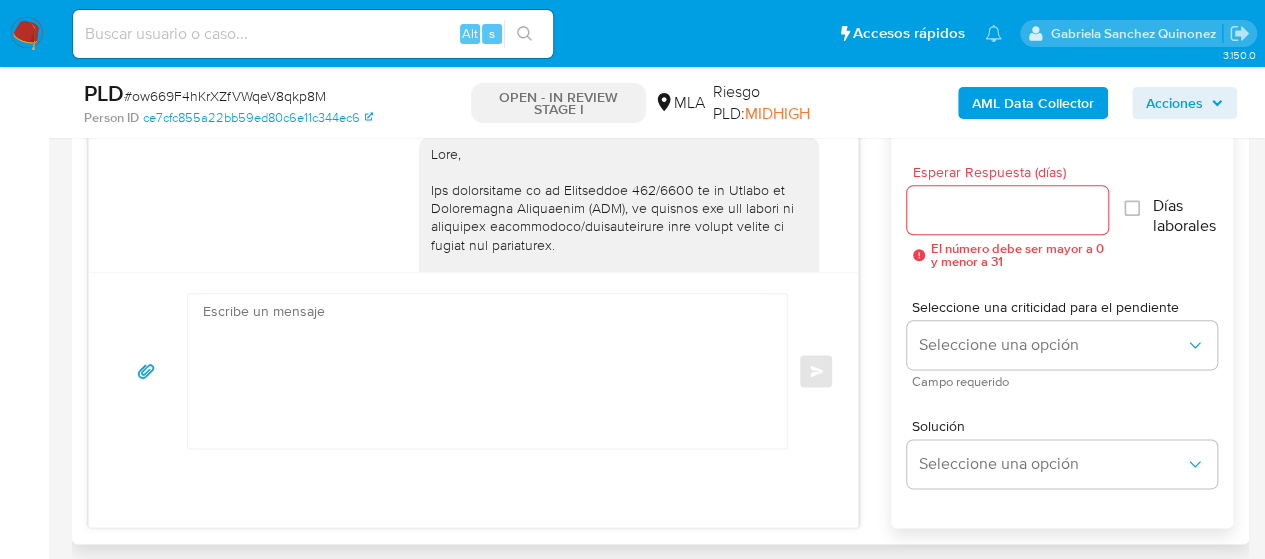scroll, scrollTop: 3611, scrollLeft: 0, axis: vertical 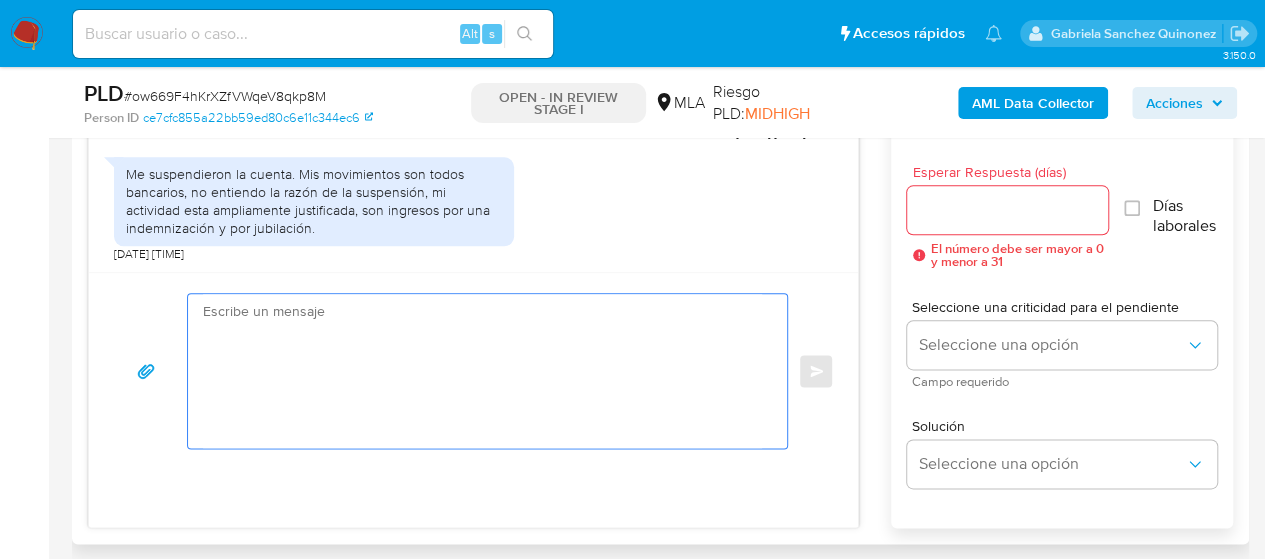 click at bounding box center [482, 371] 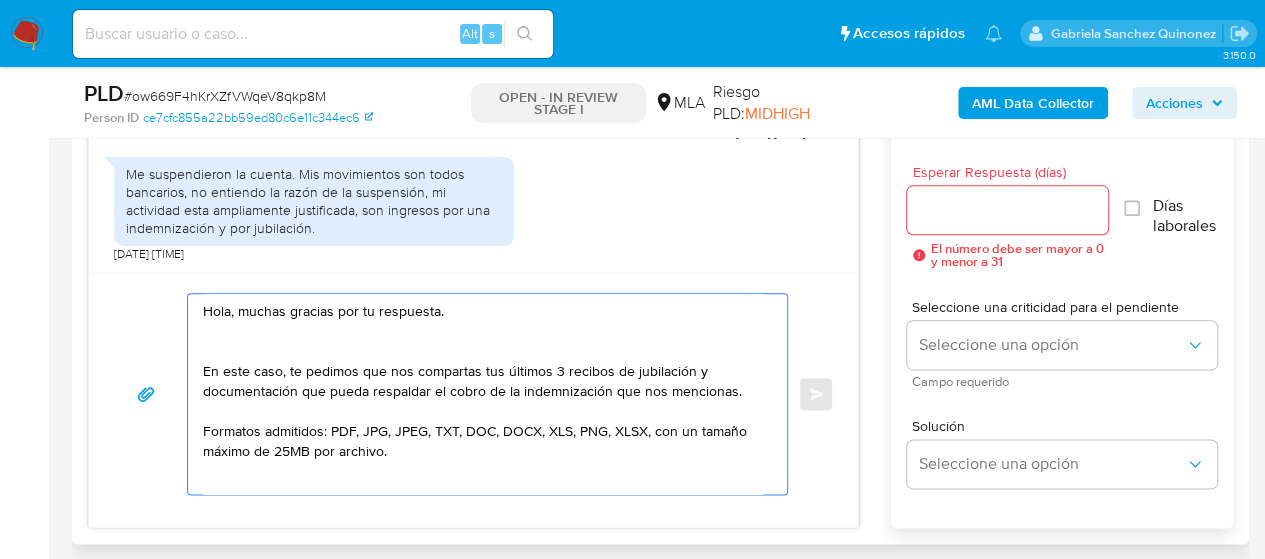 scroll, scrollTop: 147, scrollLeft: 0, axis: vertical 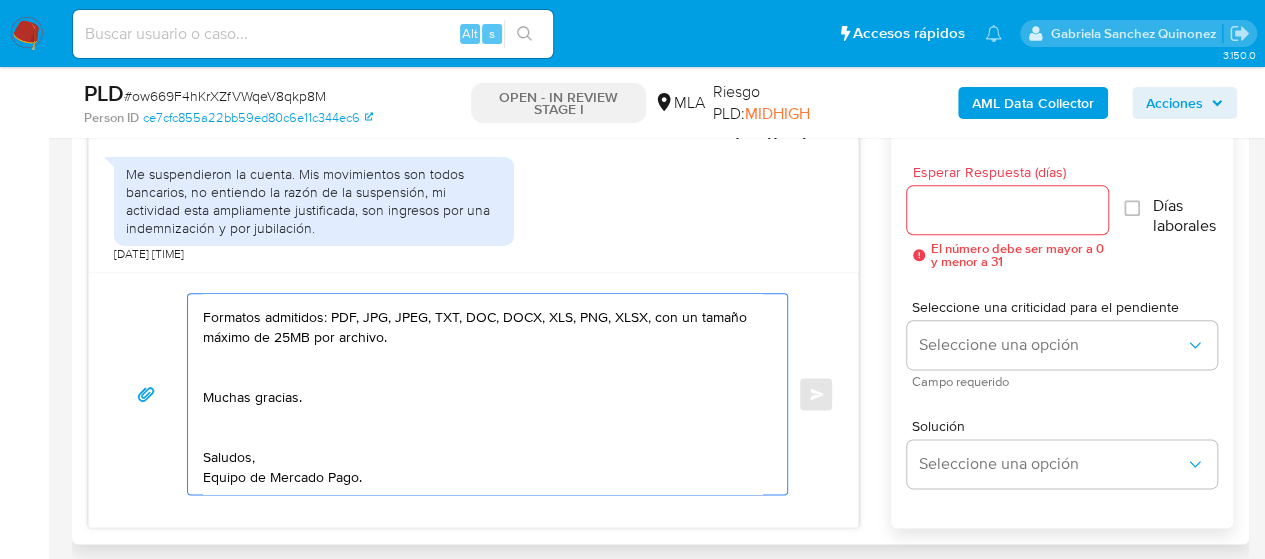 click on "Hola, muchas gracias por tu respuesta.
En este caso, te pedimos que nos compartas tus últimos 3 recibos de jubilación y documentación que pueda respaldar el cobro de la indemnización que nos mencionas.
Formatos admitidos: PDF, JPG, JPEG, TXT, DOC, DOCX, XLS, PNG, XLSX, con un tamaño máximo de 25MB por archivo.
Muchas gracias.
Saludos,
Equipo de Mercado Pago." at bounding box center (482, 394) 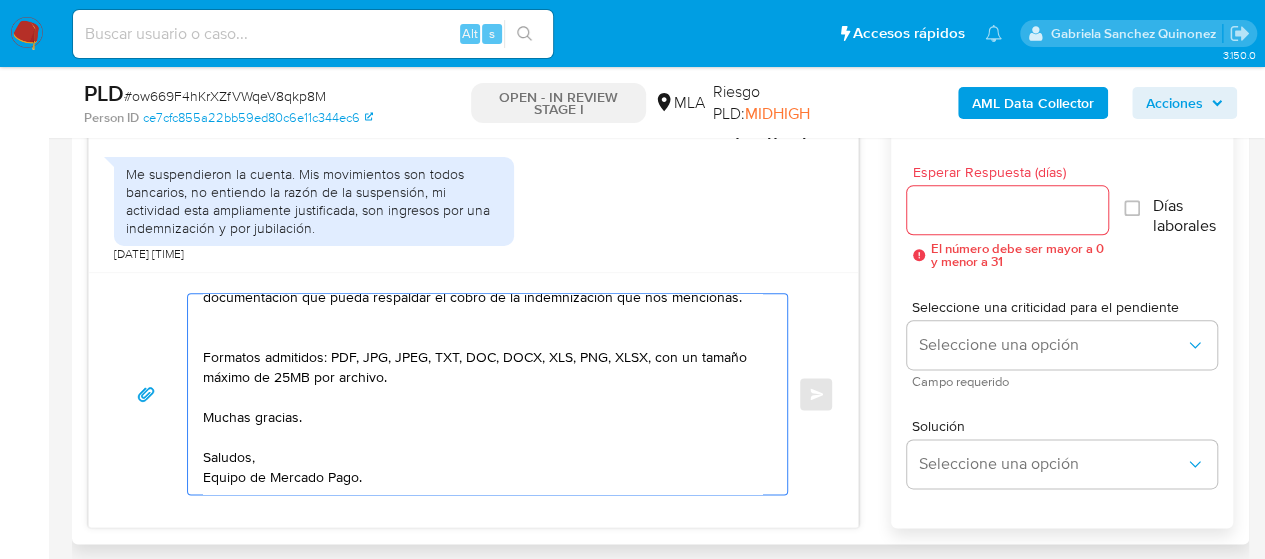 click on "Hola, muchas gracias por tu respuesta.
En este caso, te pedimos que nos compartas tus últimos 3 recibos de jubilación y documentación que pueda respaldar el cobro de la indemnización que nos mencionas.
Formatos admitidos: PDF, JPG, JPEG, TXT, DOC, DOCX, XLS, PNG, XLSX, con un tamaño máximo de 25MB por archivo.
Muchas gracias.
Saludos,
Equipo de Mercado Pago." at bounding box center (482, 394) 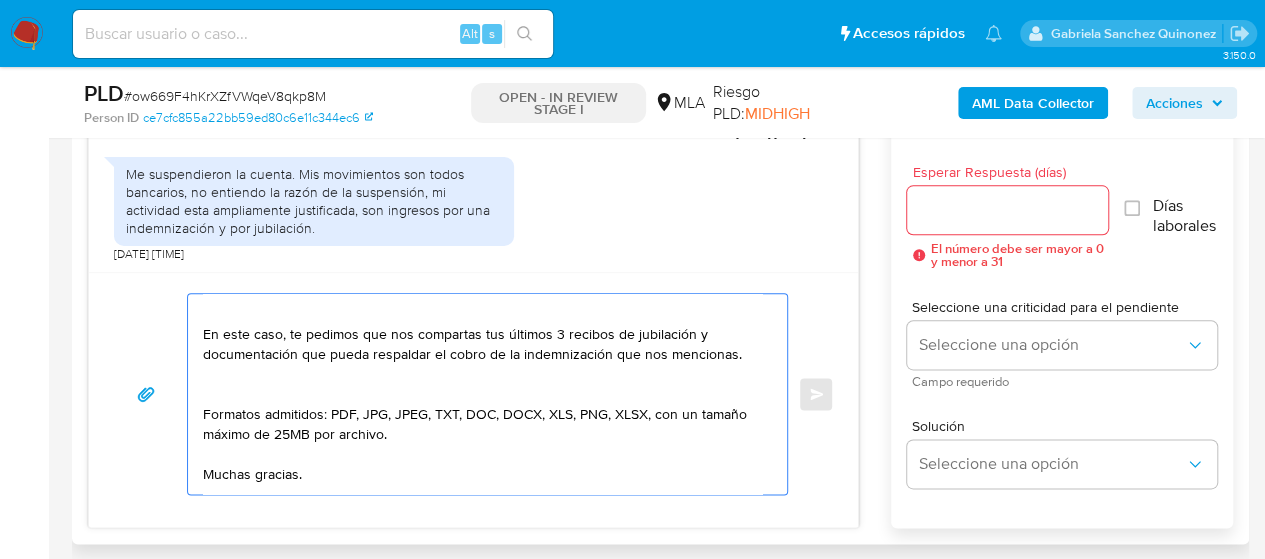 scroll, scrollTop: 0, scrollLeft: 0, axis: both 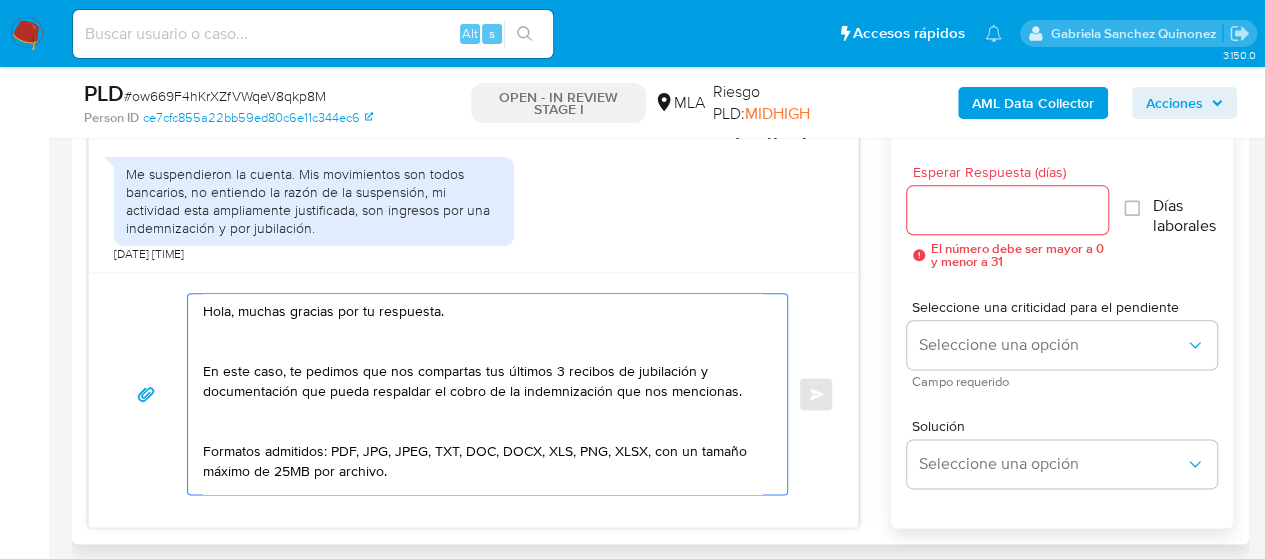 click on "Hola, muchas gracias por tu respuesta.
En este caso, te pedimos que nos compartas tus últimos 3 recibos de jubilación y documentación que pueda respaldar el cobro de la indemnización que nos mencionas.
Formatos admitidos: PDF, JPG, JPEG, TXT, DOC, DOCX, XLS, PNG, XLSX, con un tamaño máximo de 25MB por archivo.
Muchas gracias.
Saludos,
Equipo de Mercado Pago." at bounding box center (482, 394) 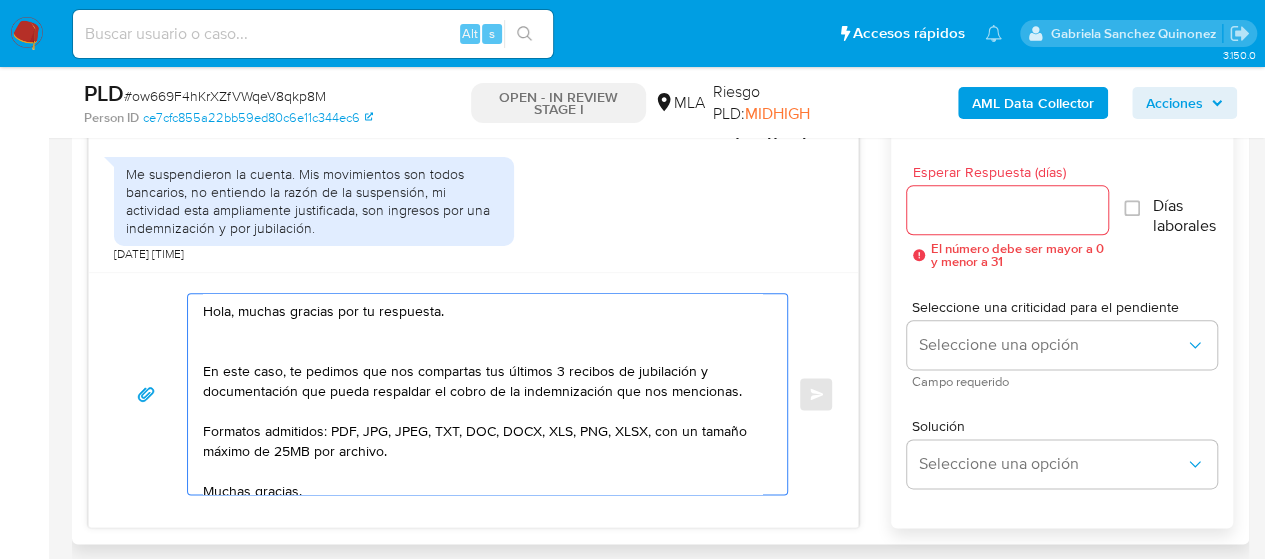click on "Hola, muchas gracias por tu respuesta.
En este caso, te pedimos que nos compartas tus últimos 3 recibos de jubilación y documentación que pueda respaldar el cobro de la indemnización que nos mencionas.
Formatos admitidos: PDF, JPG, JPEG, TXT, DOC, DOCX, XLS, PNG, XLSX, con un tamaño máximo de 25MB por archivo.
Muchas gracias.
Saludos,
Equipo de Mercado Pago." at bounding box center (482, 394) 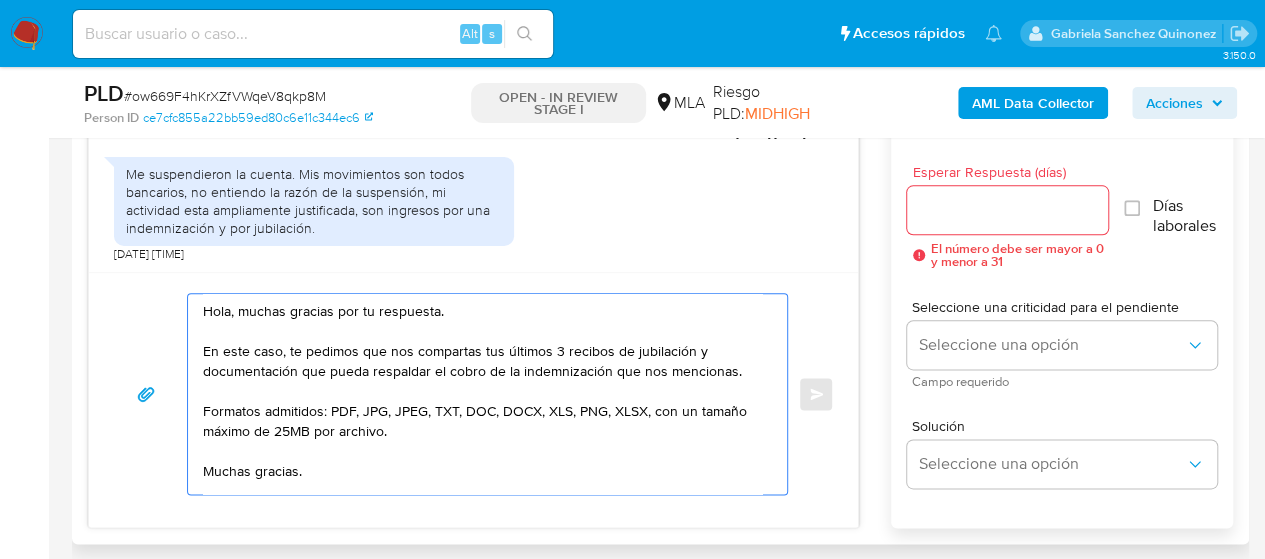 type on "Hola, muchas gracias por tu respuesta.
En este caso, te pedimos que nos compartas tus últimos 3 recibos de jubilación y documentación que pueda respaldar el cobro de la indemnización que nos mencionas.
Formatos admitidos: PDF, JPG, JPEG, TXT, DOC, DOCX, XLS, PNG, XLSX, con un tamaño máximo de 25MB por archivo.
Muchas gracias.
Saludos,
Equipo de Mercado Pago." 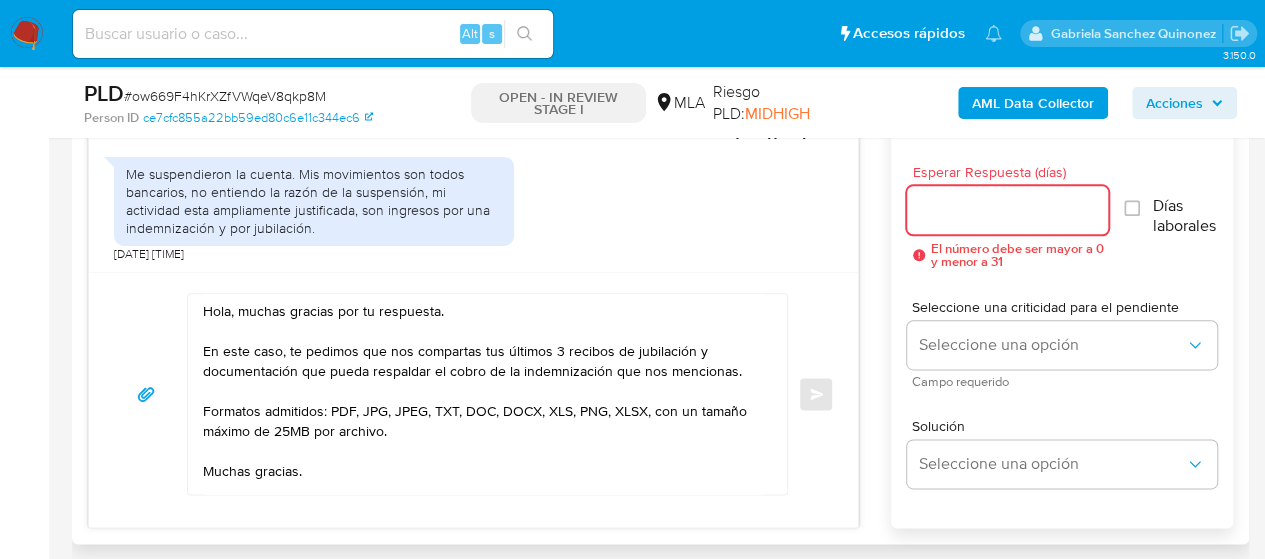 click on "Esperar Respuesta (días)" at bounding box center [1008, 210] 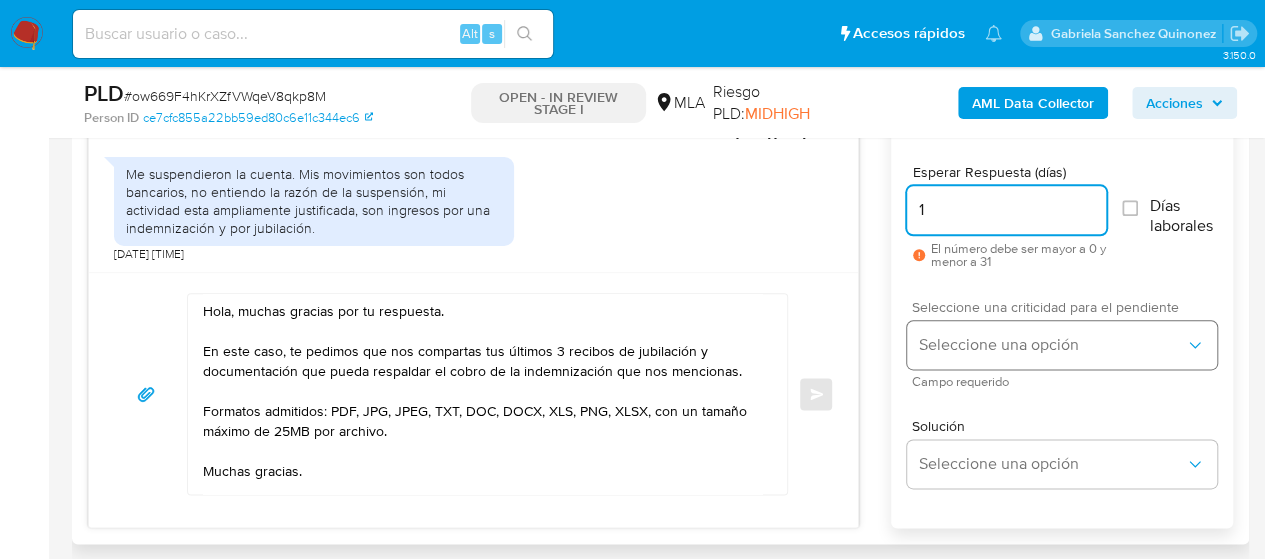 type on "1" 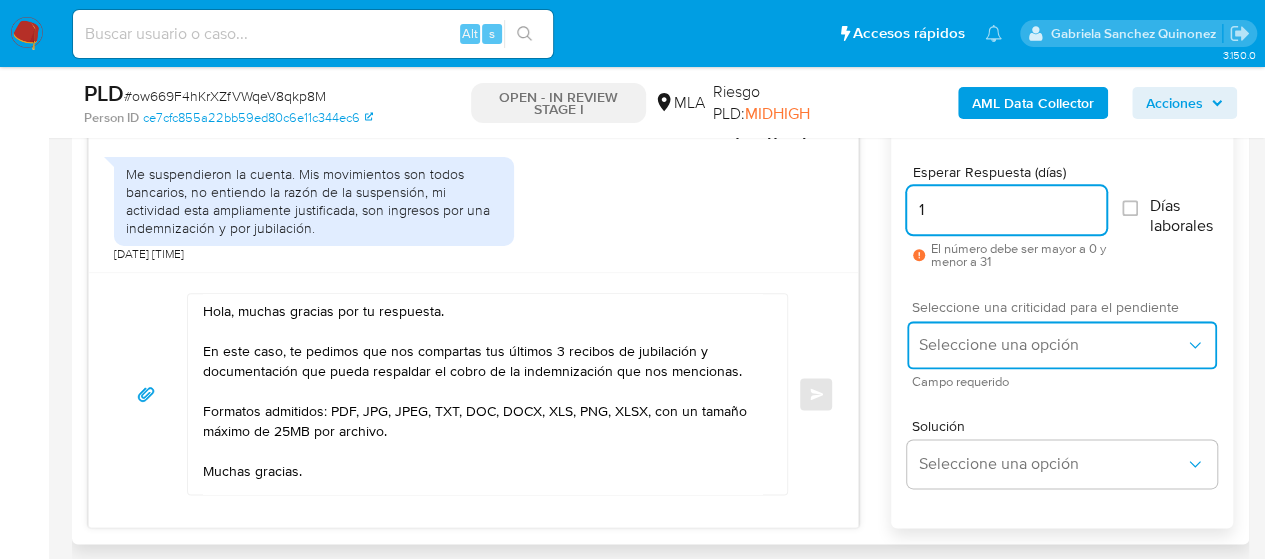 click on "Seleccione una opción" at bounding box center (1062, 345) 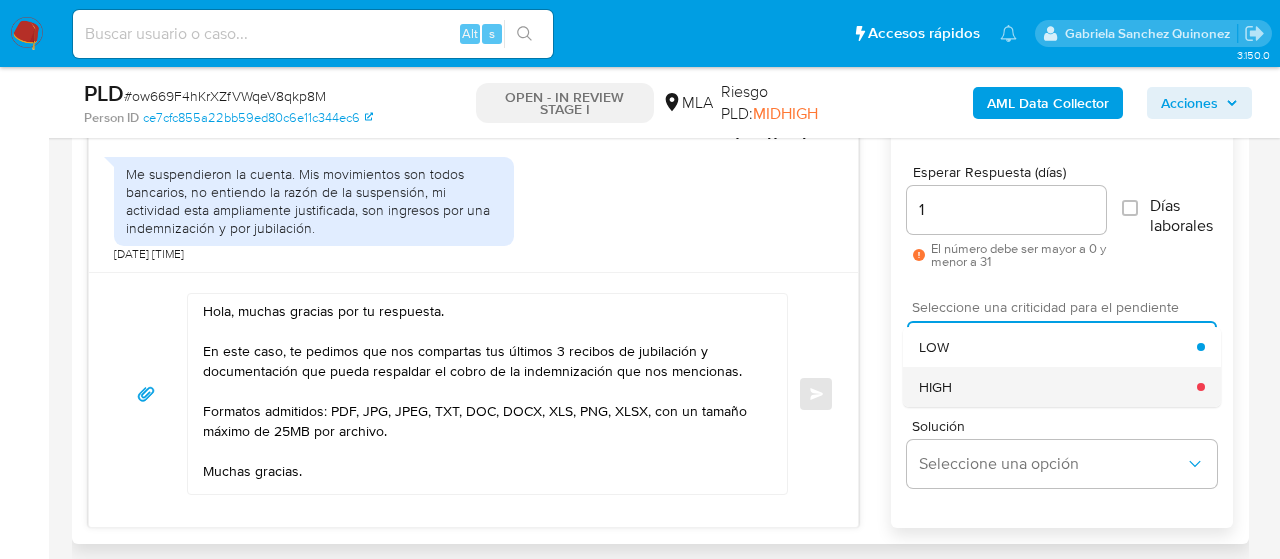 click on "HIGH" at bounding box center (1058, 387) 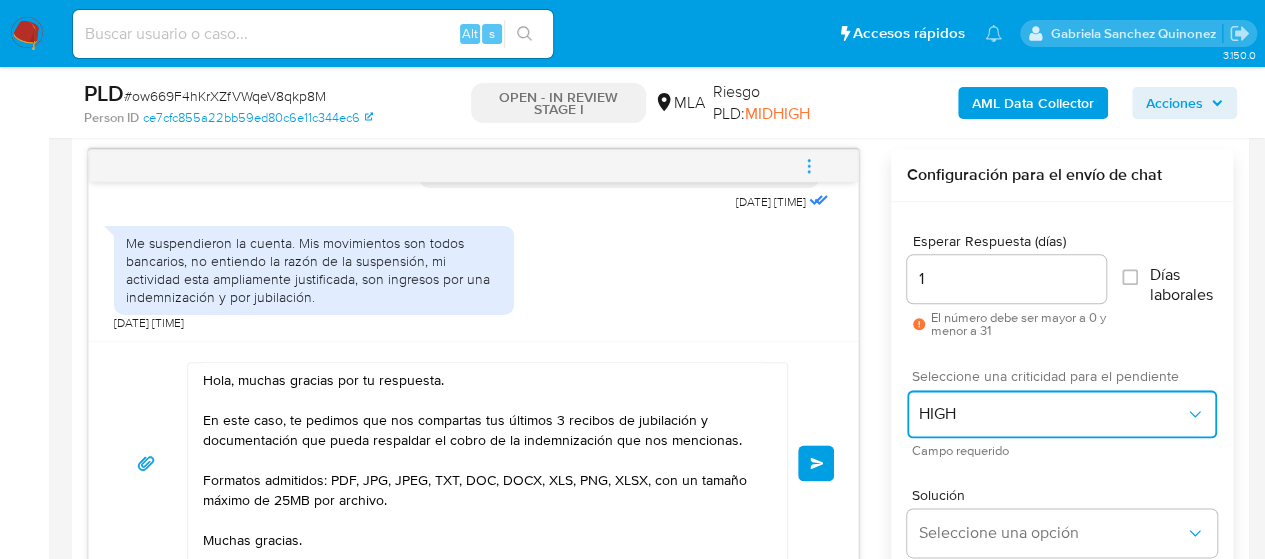 scroll, scrollTop: 1000, scrollLeft: 0, axis: vertical 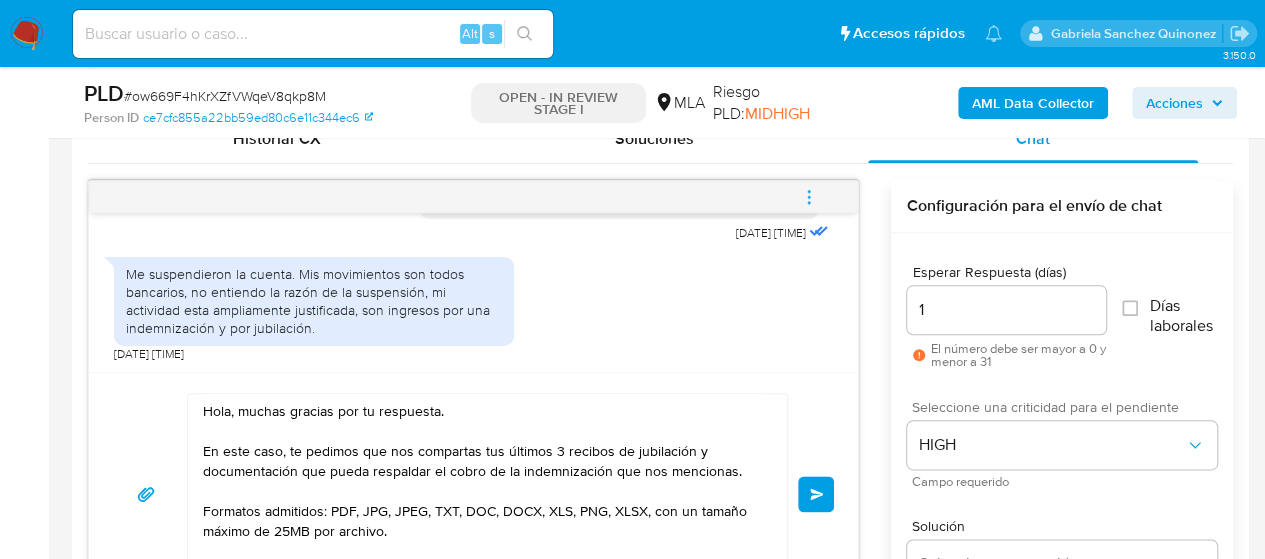 click on "Enviar" at bounding box center [816, 494] 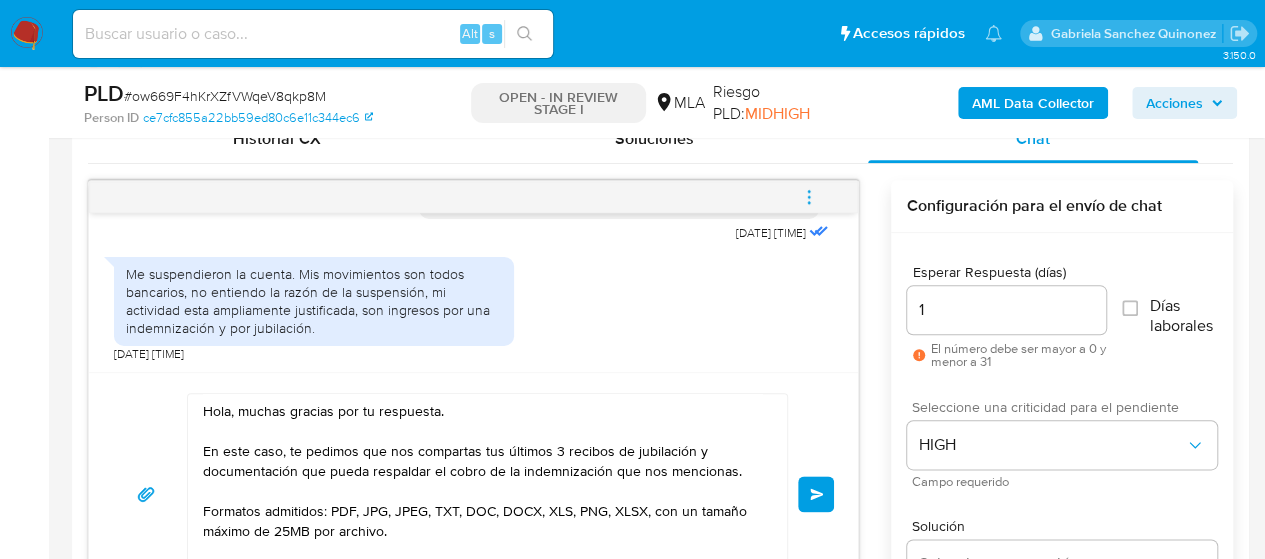 type 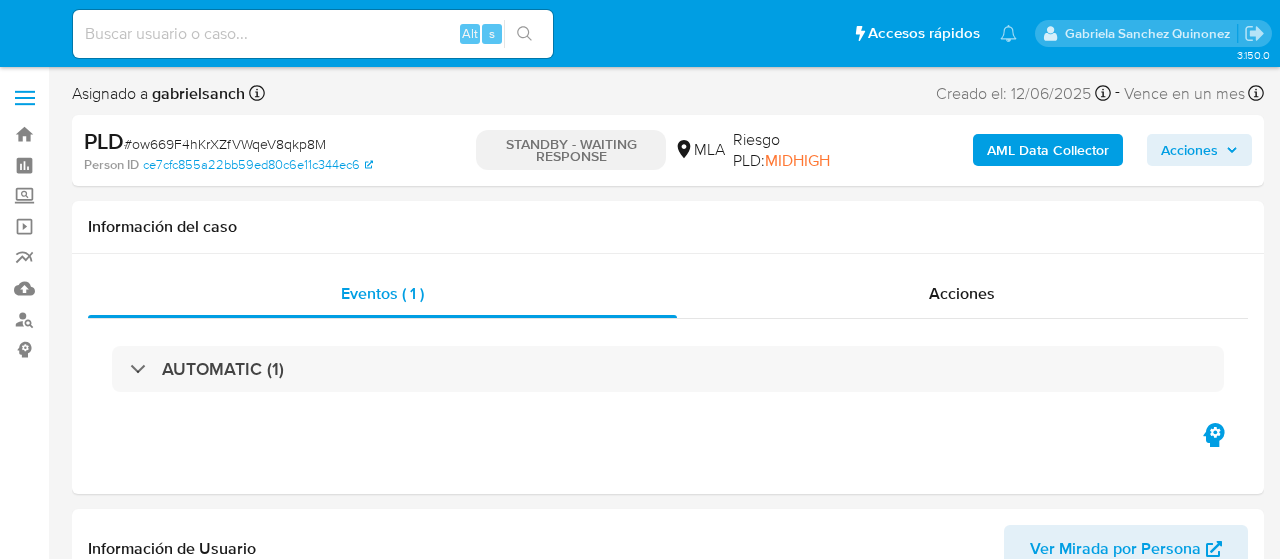 select on "10" 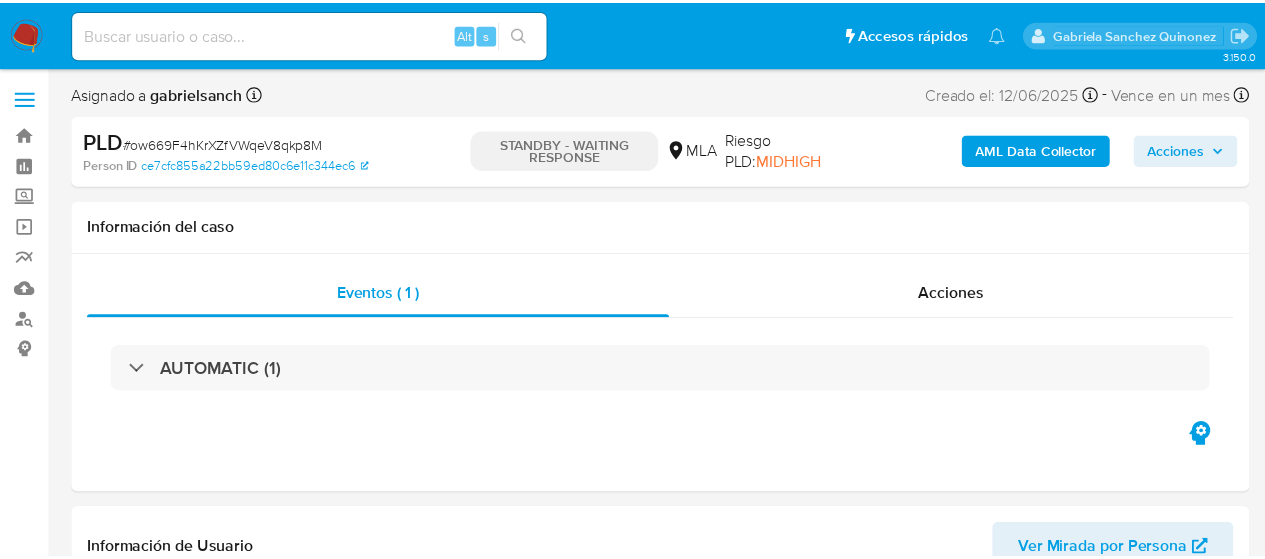scroll, scrollTop: 0, scrollLeft: 0, axis: both 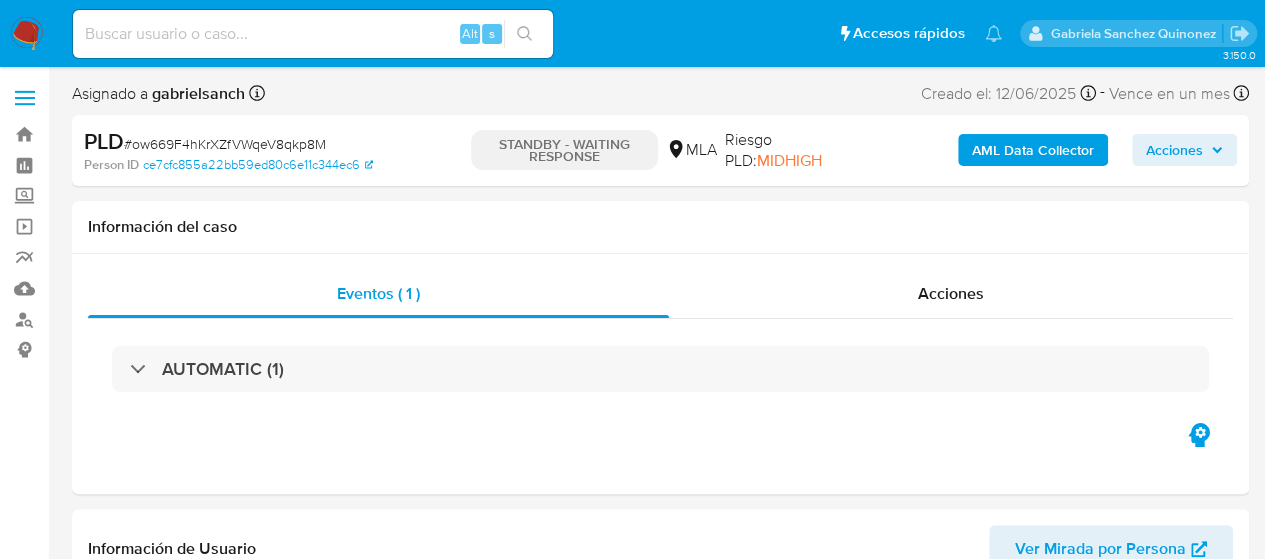 click at bounding box center [313, 34] 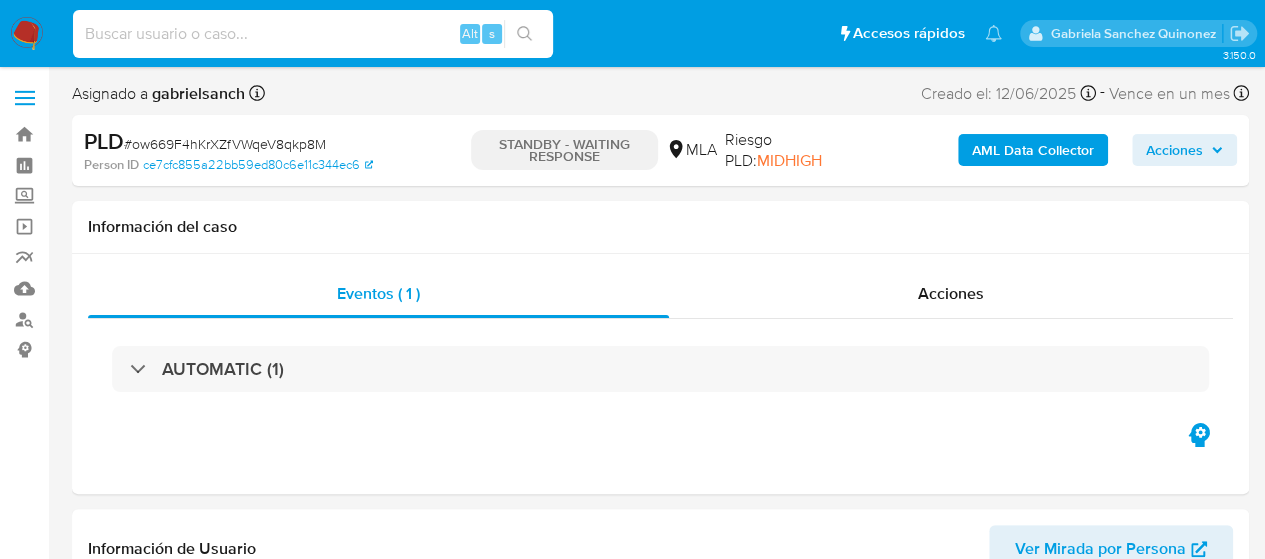 paste on "sCXkpETlAJ6qGajcQxvD7Jht" 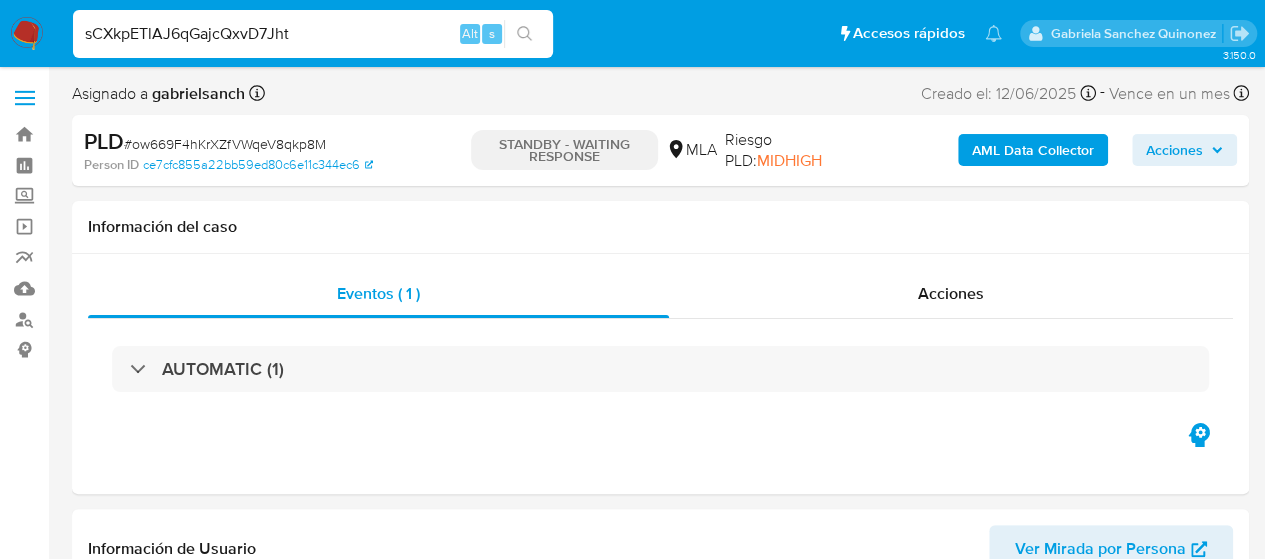 type on "sCXkpETlAJ6qGajcQxvD7Jht" 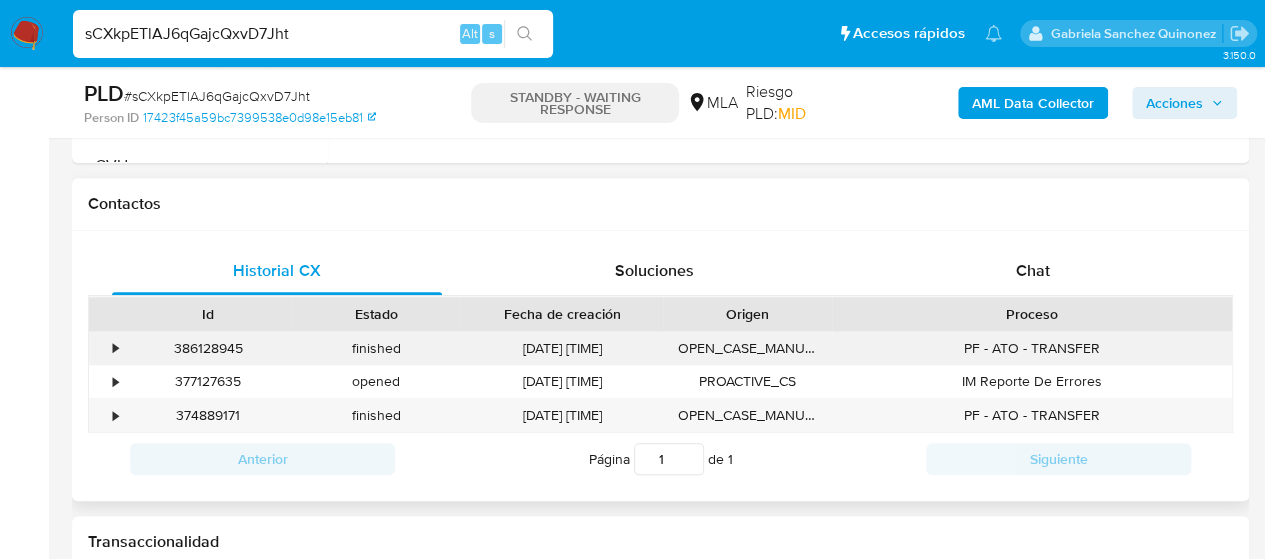 scroll, scrollTop: 900, scrollLeft: 0, axis: vertical 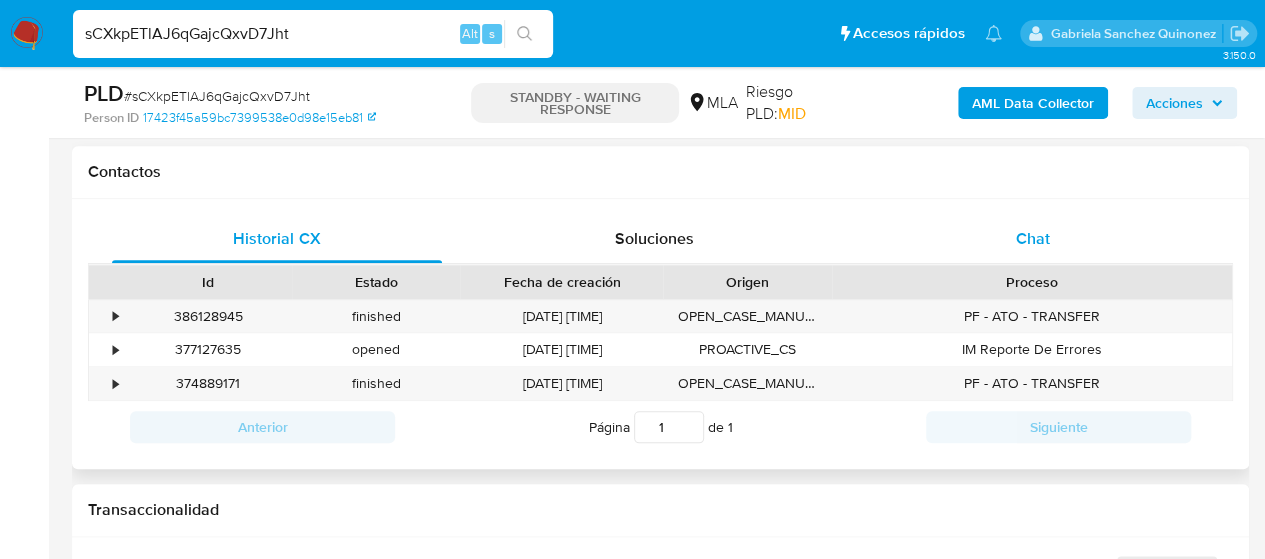 click on "Chat" at bounding box center [1033, 238] 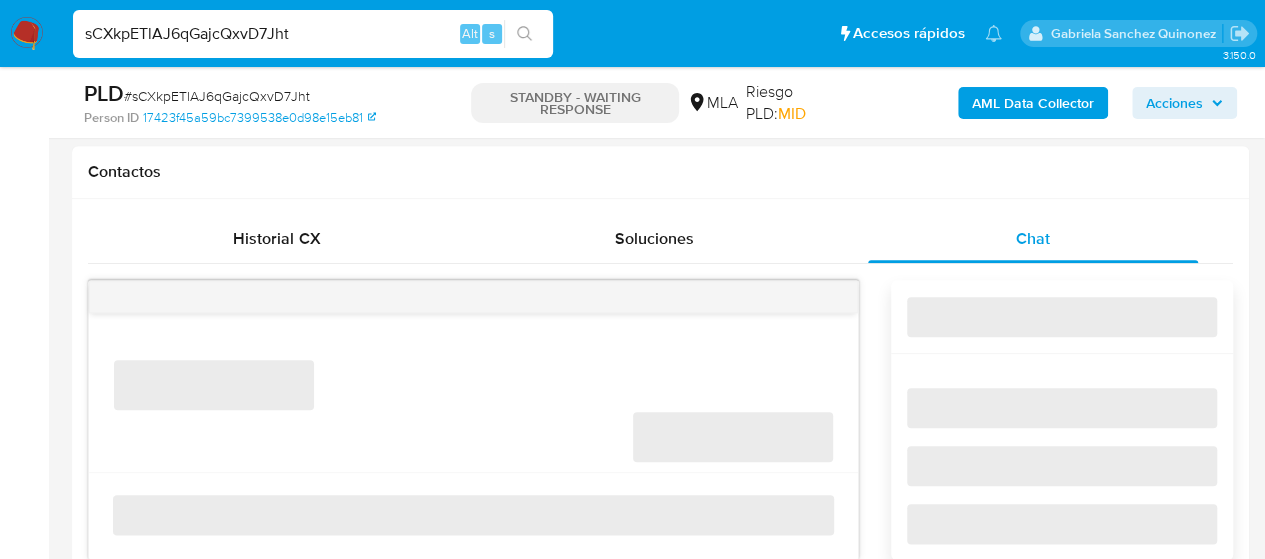 select on "10" 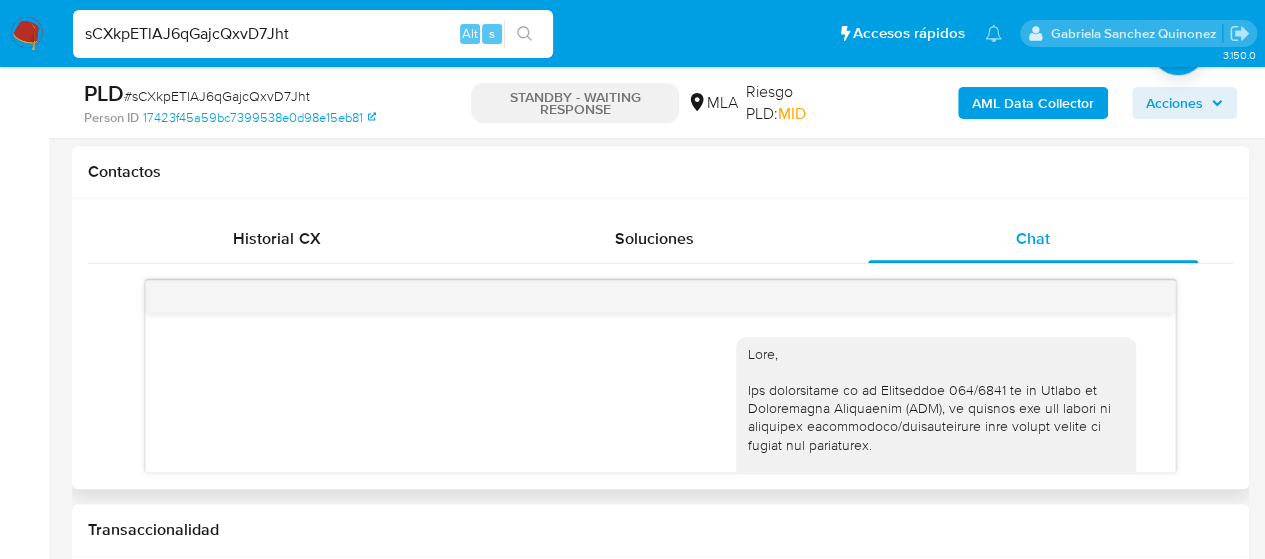 scroll, scrollTop: 3278, scrollLeft: 0, axis: vertical 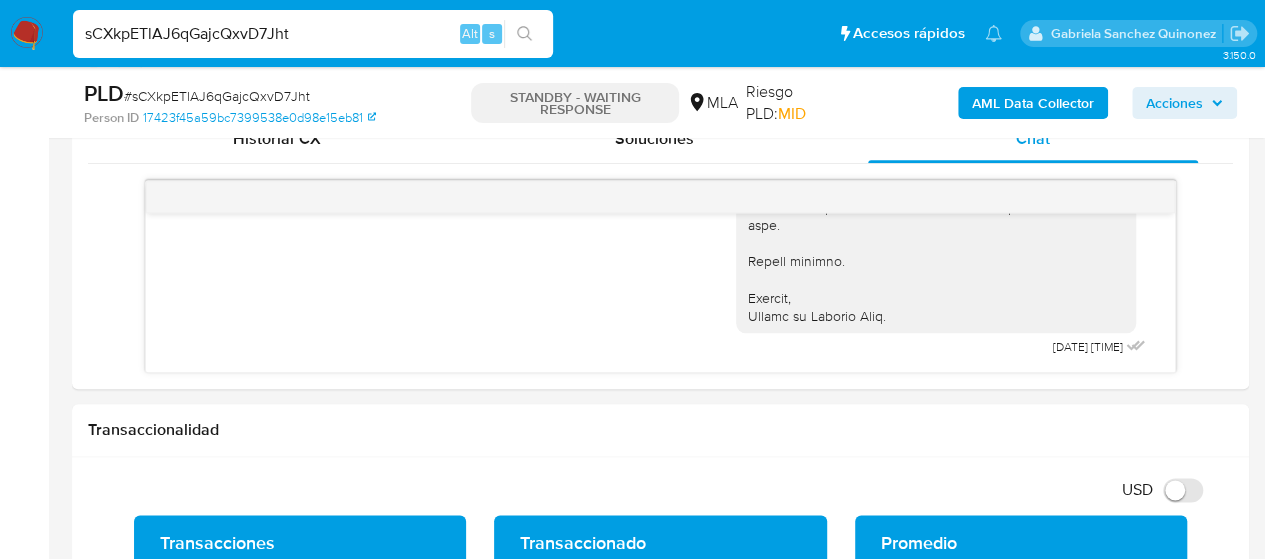 click on "sCXkpETlAJ6qGajcQxvD7Jht" at bounding box center (313, 34) 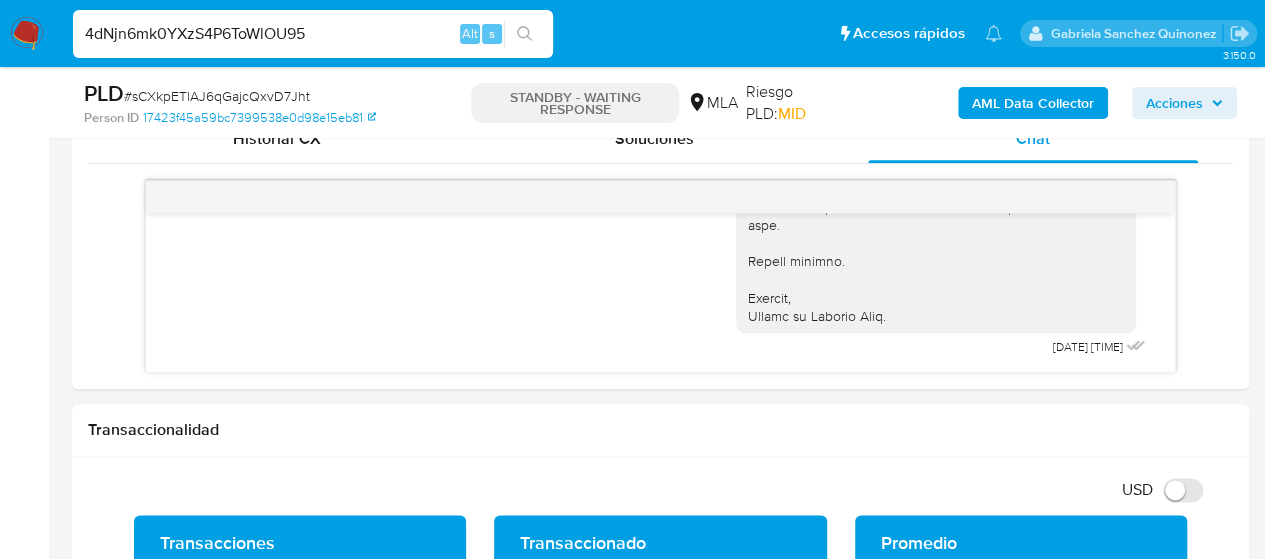 type on "4dNjn6mk0YXzS4P6ToWlOU95" 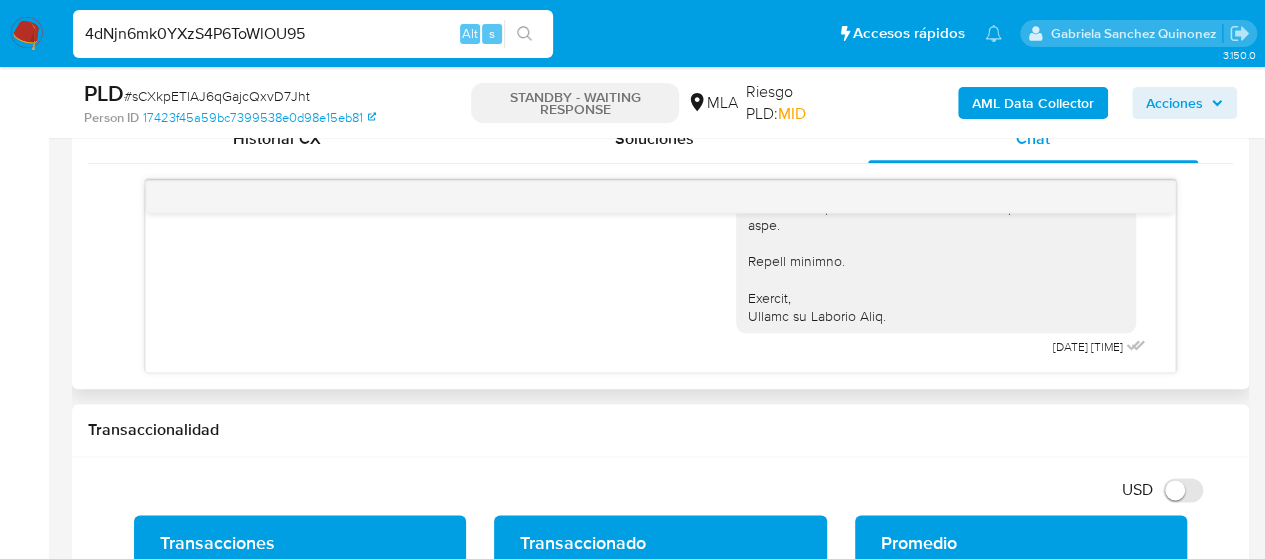 scroll, scrollTop: 0, scrollLeft: 0, axis: both 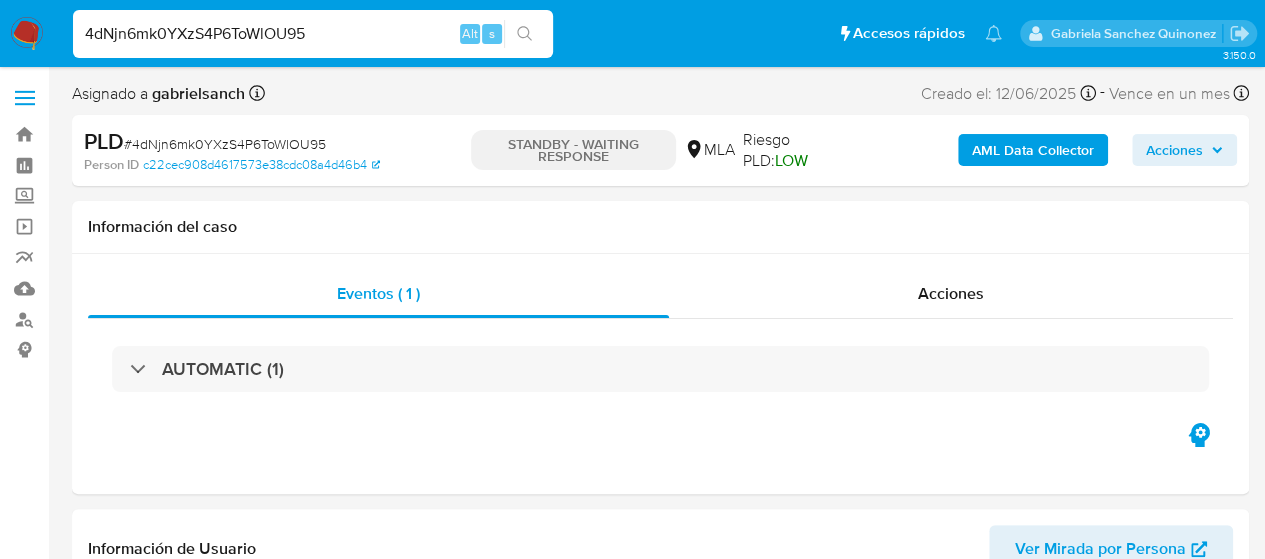 select on "10" 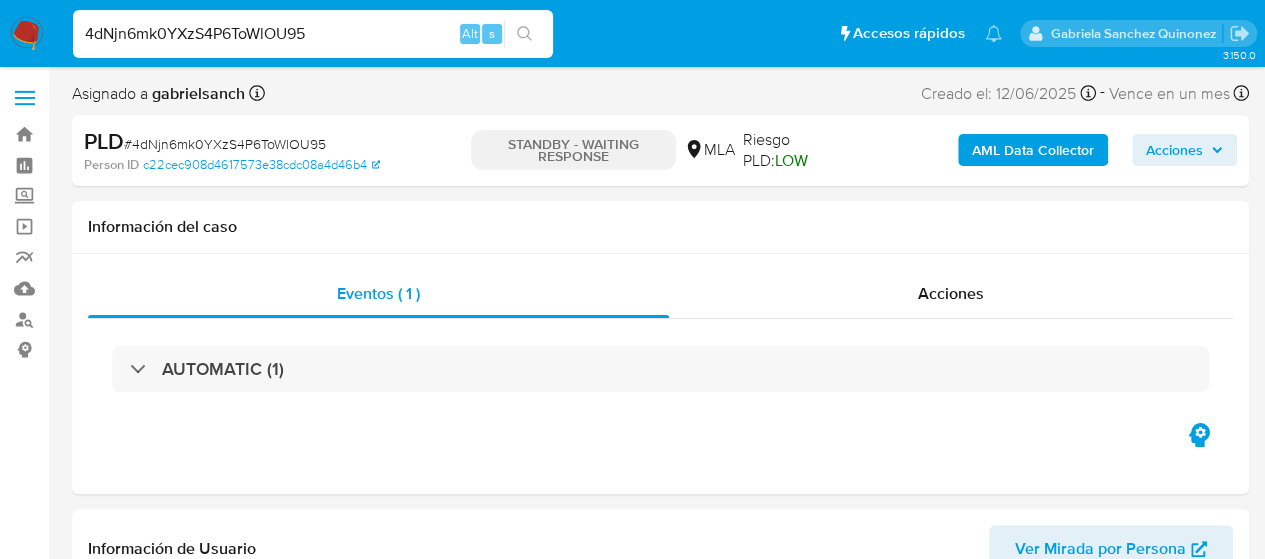 click on "4dNjn6mk0YXzS4P6ToWlOU95" at bounding box center [313, 34] 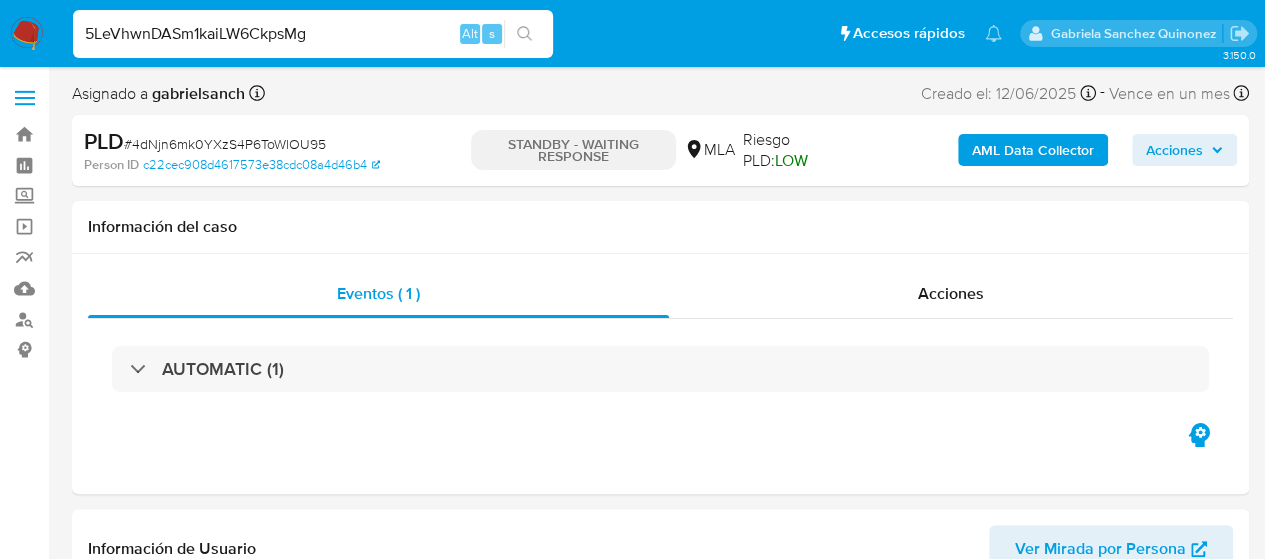 type on "5LeVhwnDASm1kaiLW6CkpsMg" 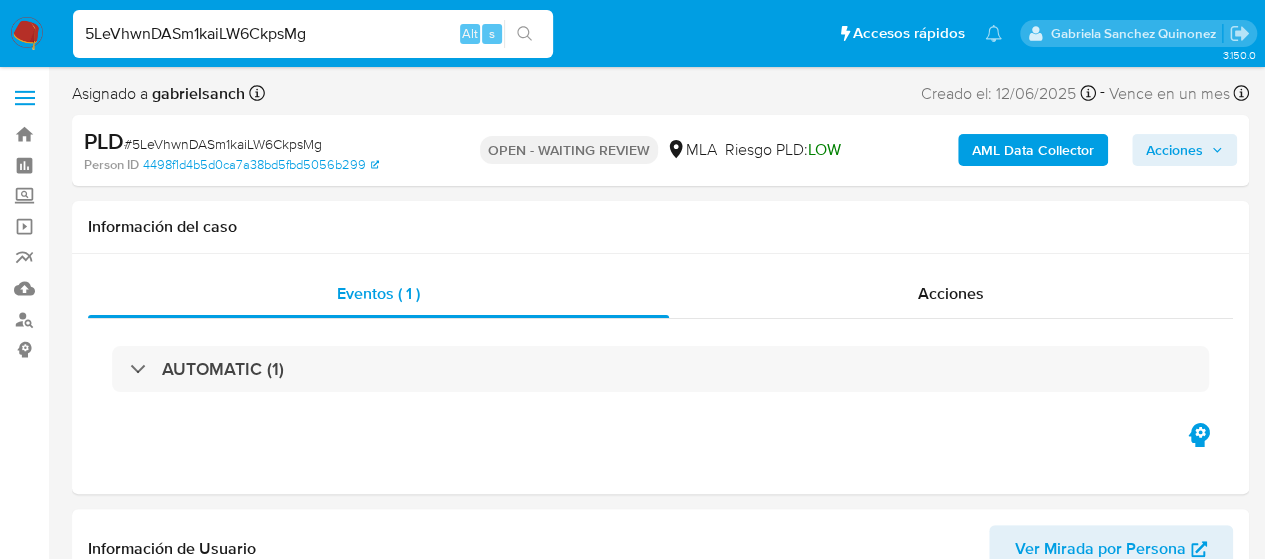 select on "10" 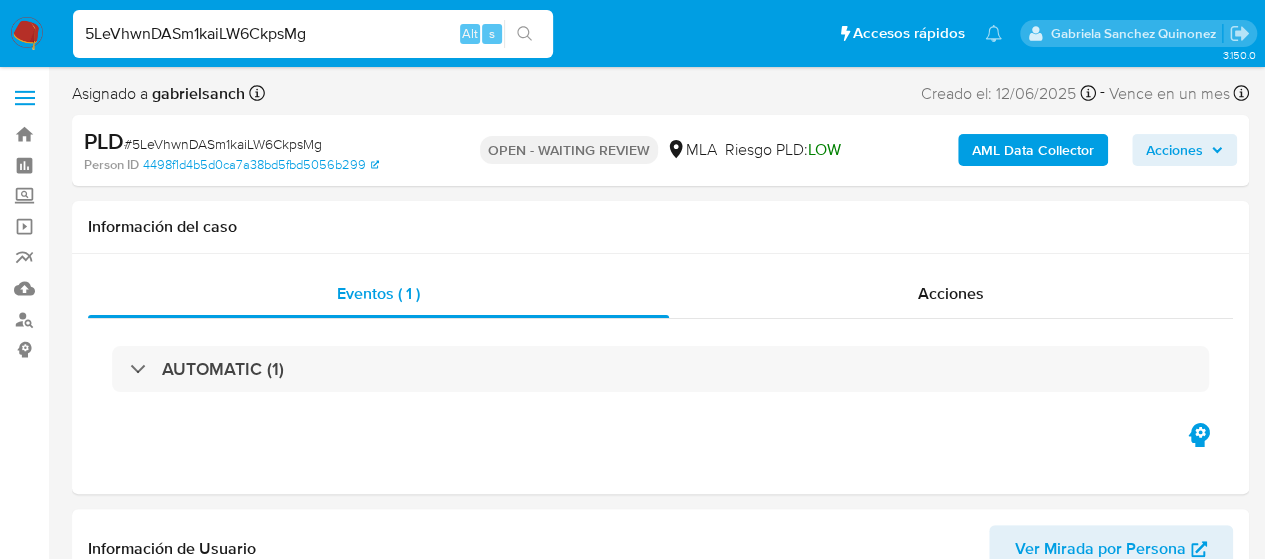 click on "5LeVhwnDASm1kaiLW6CkpsMg" at bounding box center (313, 34) 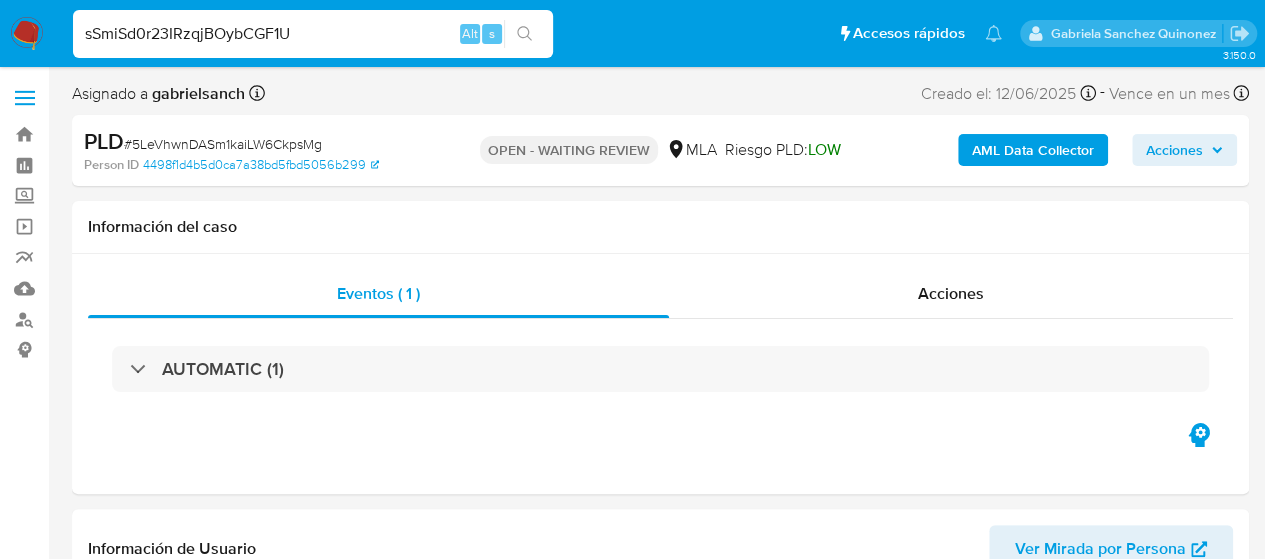 type on "sSmiSd0r23IRzqjBOybCGF1U" 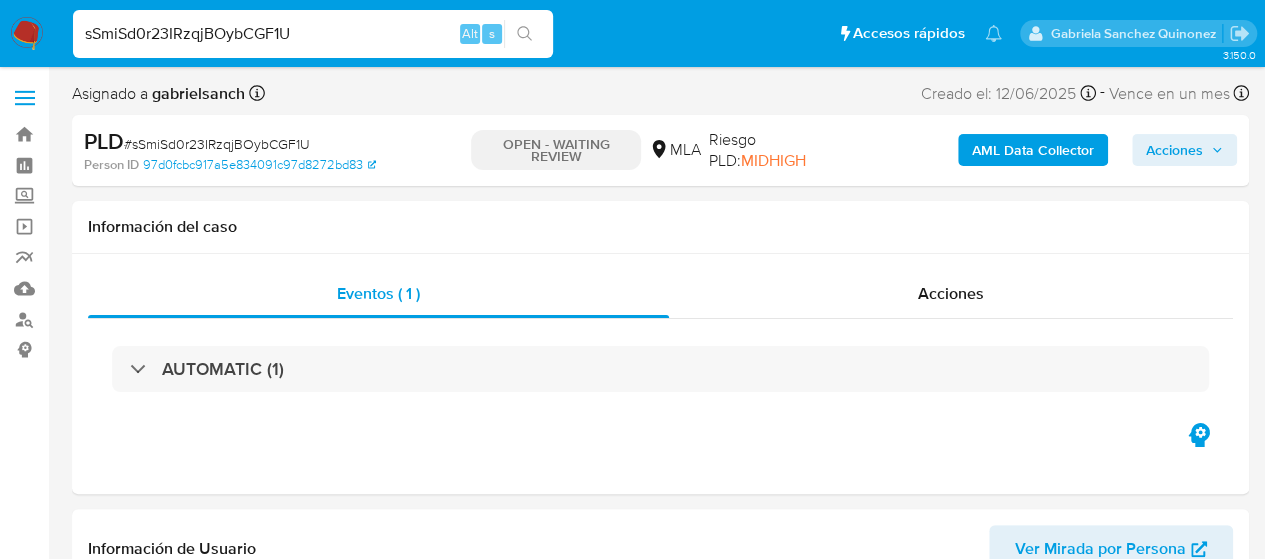 select on "10" 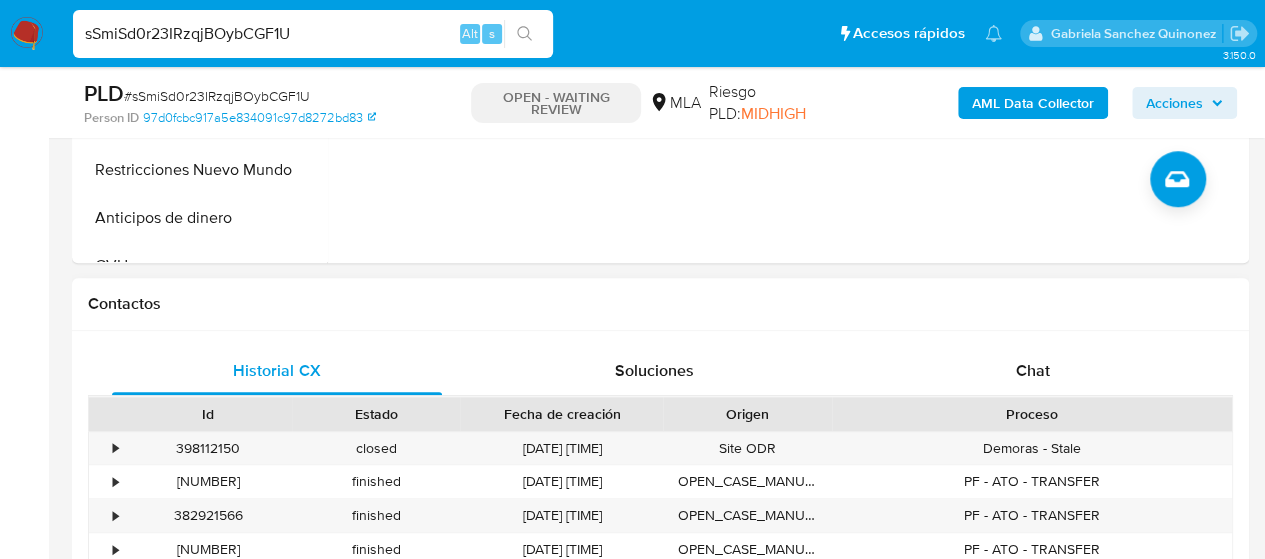 scroll, scrollTop: 800, scrollLeft: 0, axis: vertical 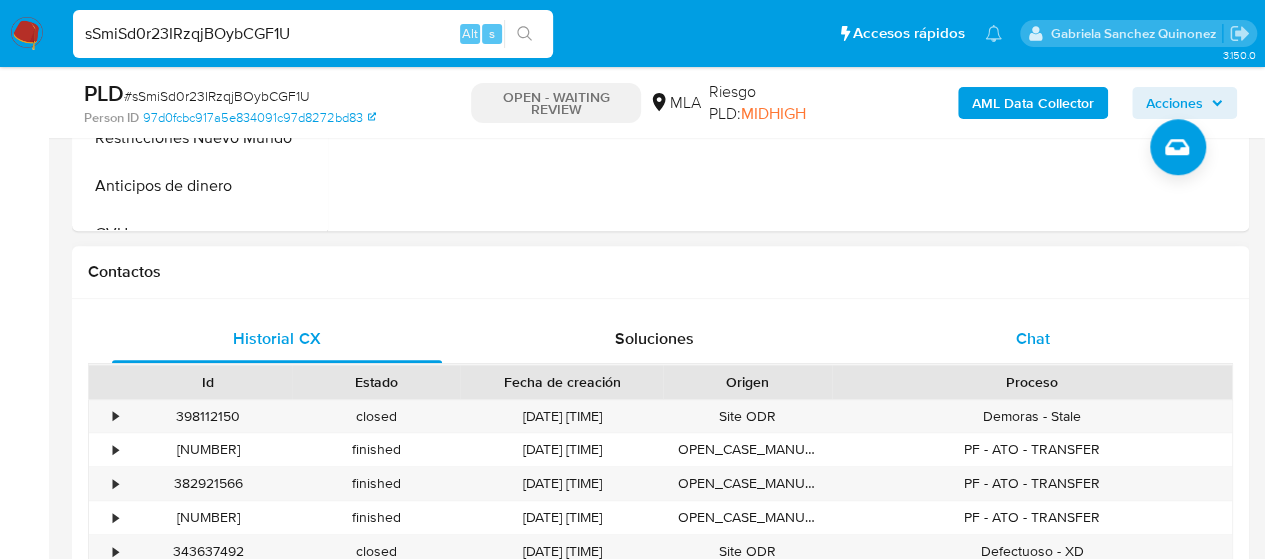 click on "Chat" at bounding box center (1033, 339) 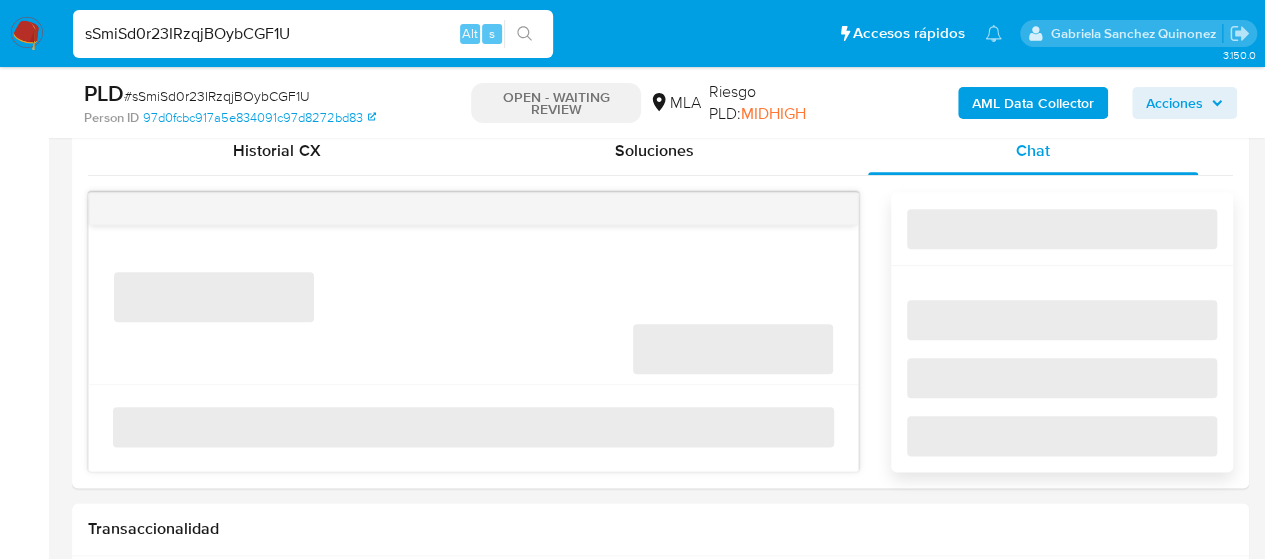 scroll, scrollTop: 1000, scrollLeft: 0, axis: vertical 